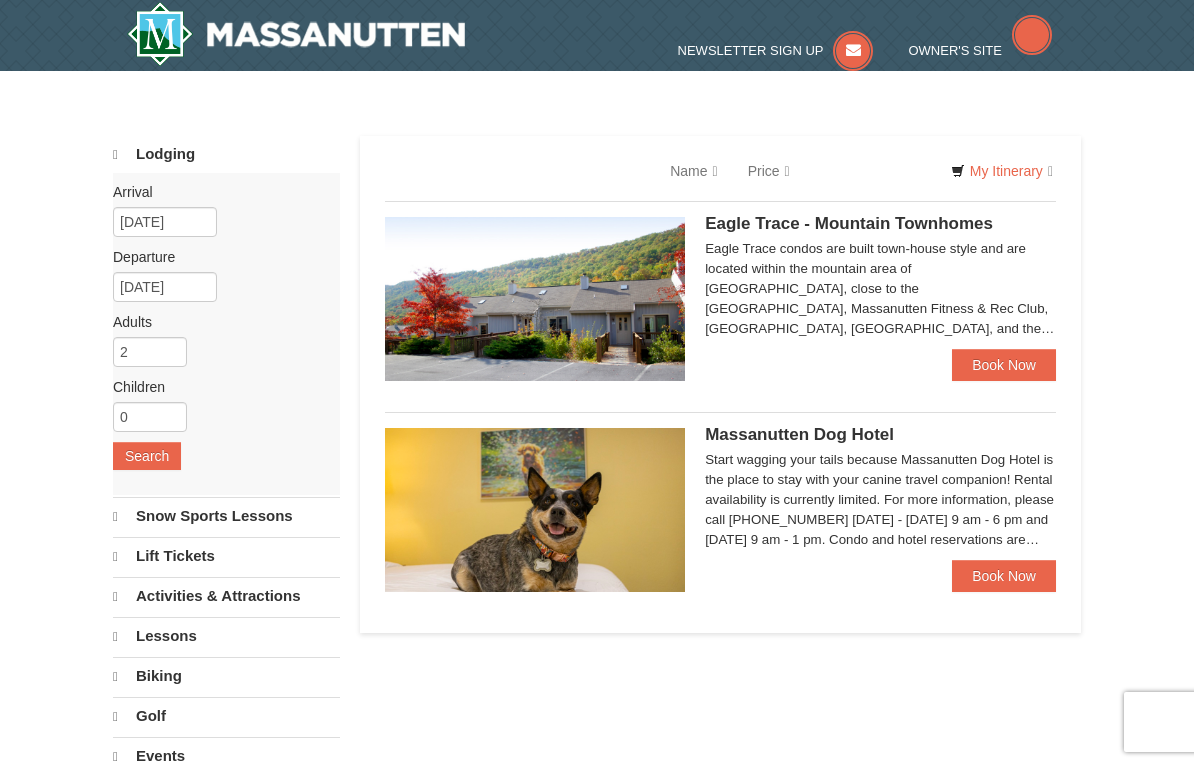 scroll, scrollTop: 0, scrollLeft: 0, axis: both 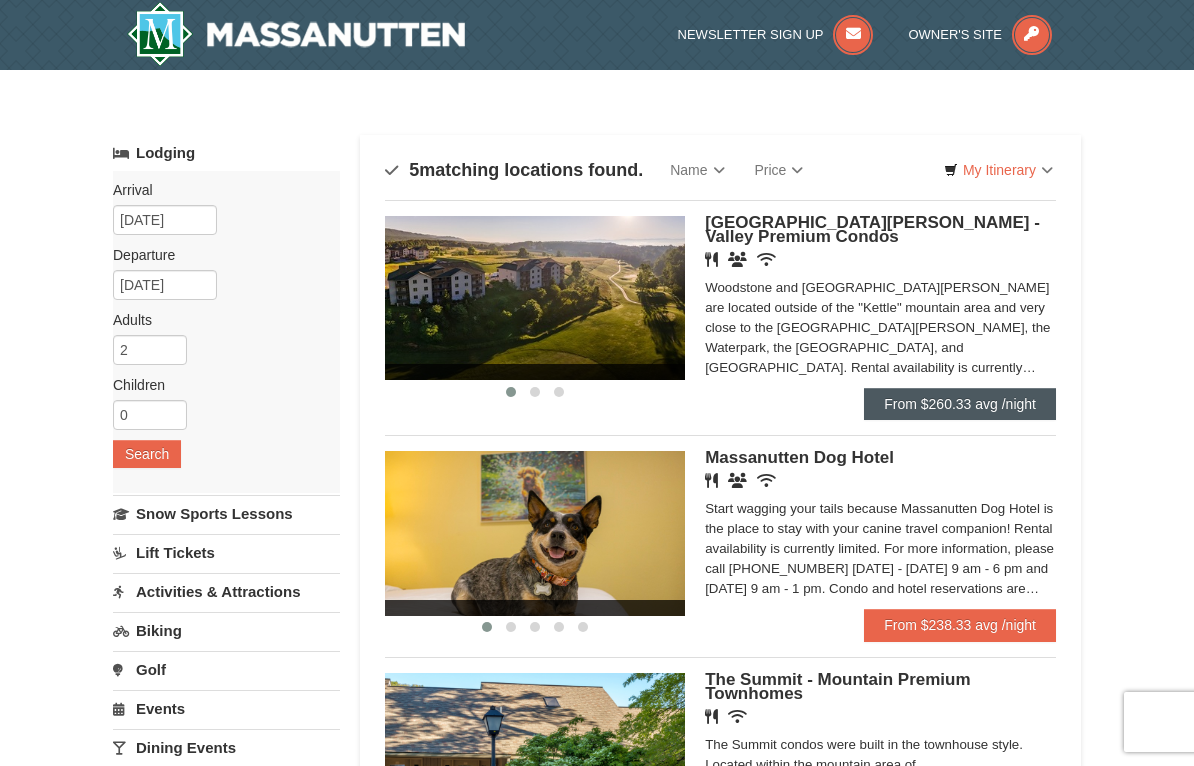 click on "From $260.33 avg /night" at bounding box center [960, 404] 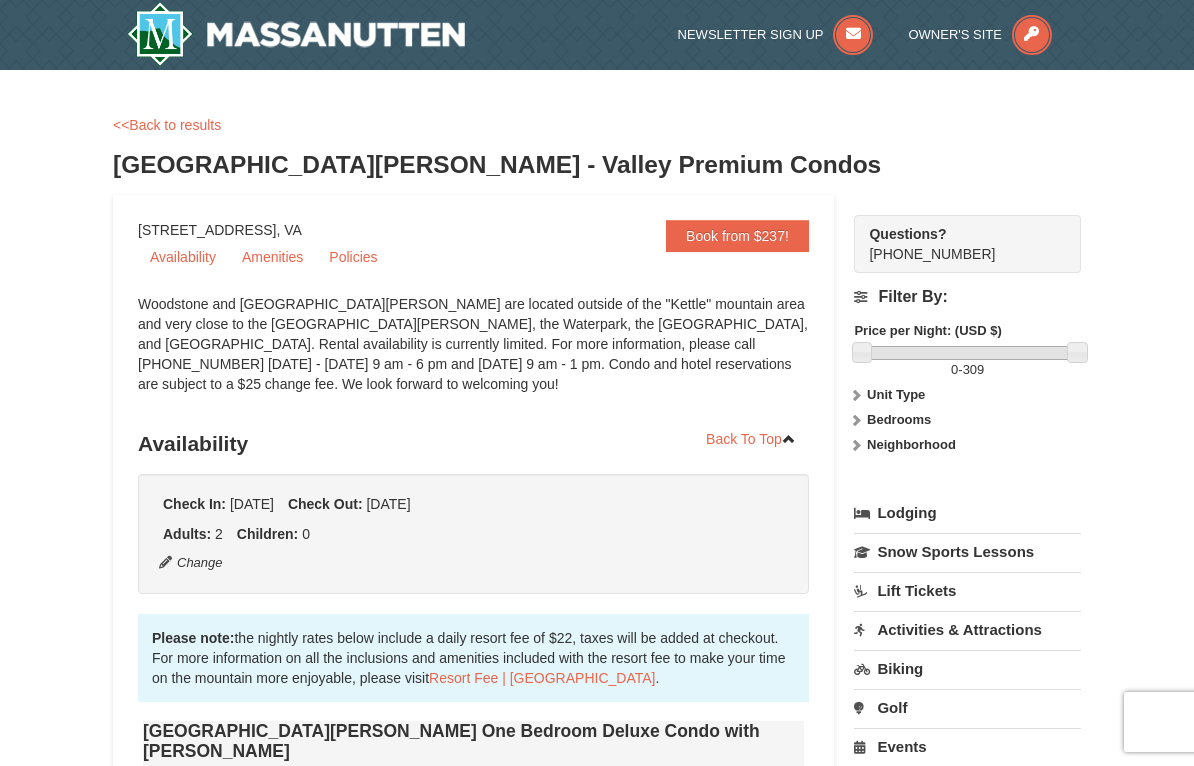 scroll, scrollTop: 0, scrollLeft: 0, axis: both 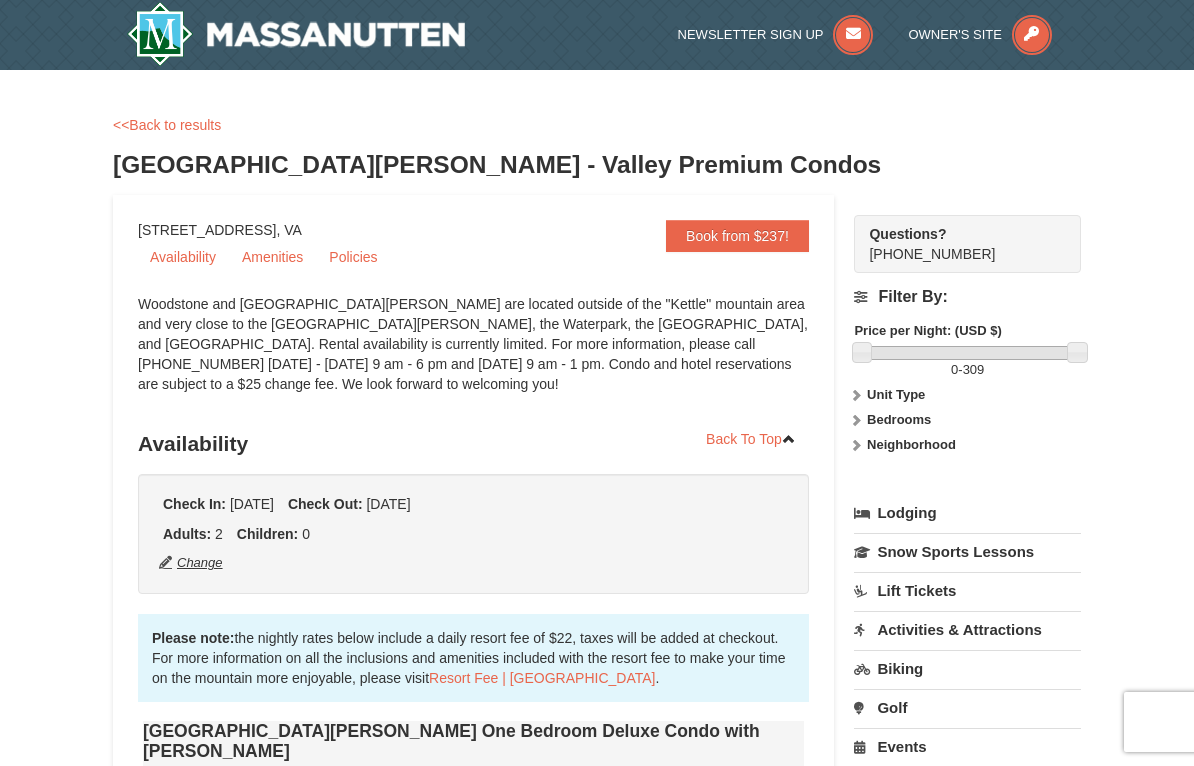 click on "Change" at bounding box center (191, 563) 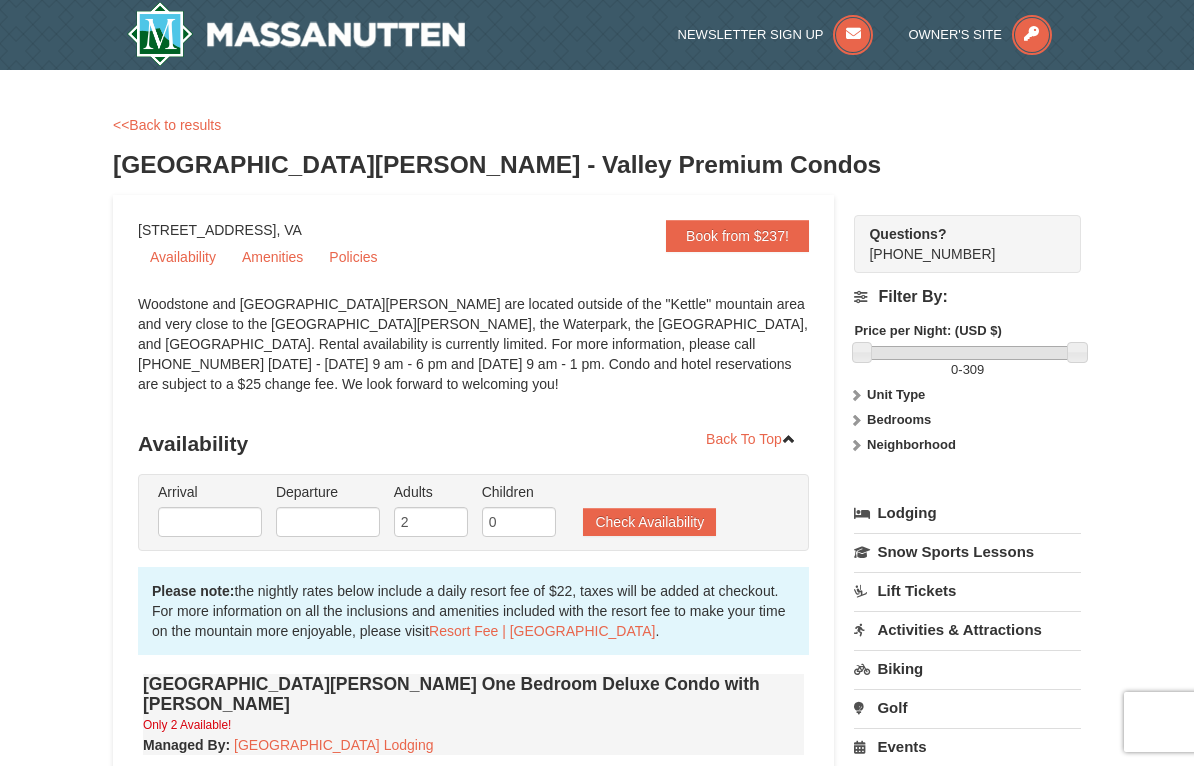 type on "07/03/2025" 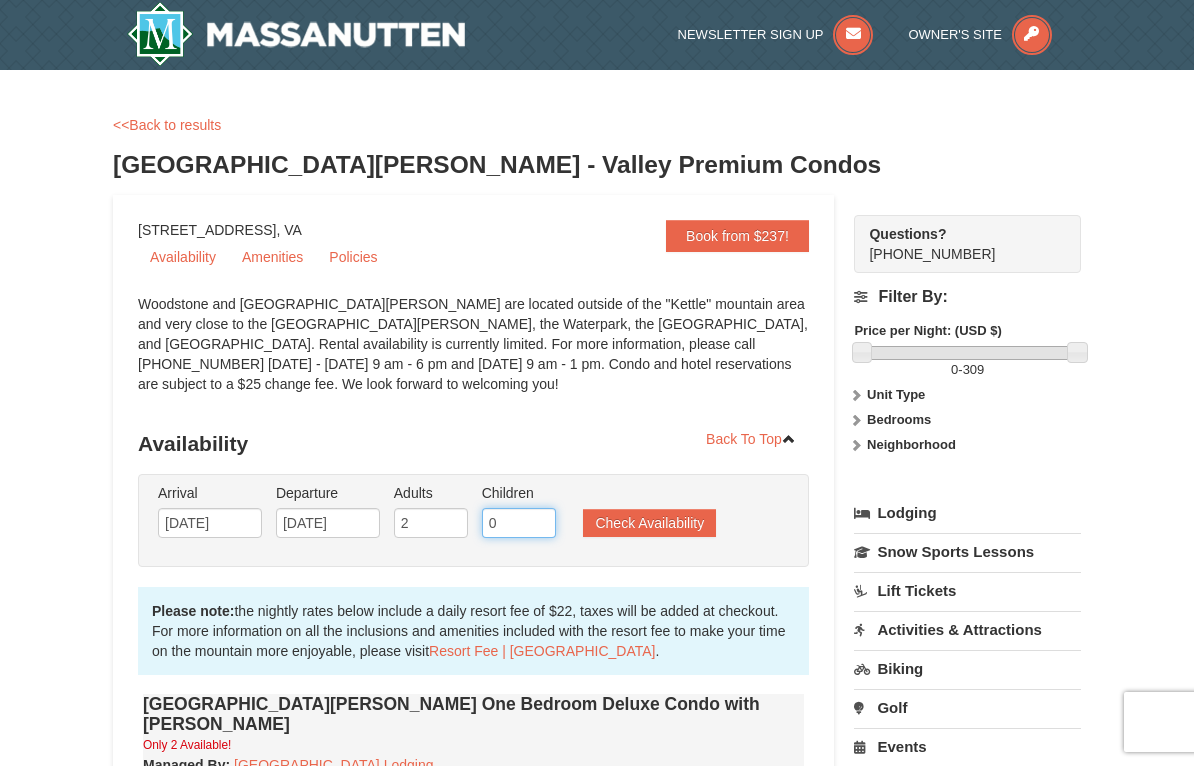click on "0" at bounding box center [519, 523] 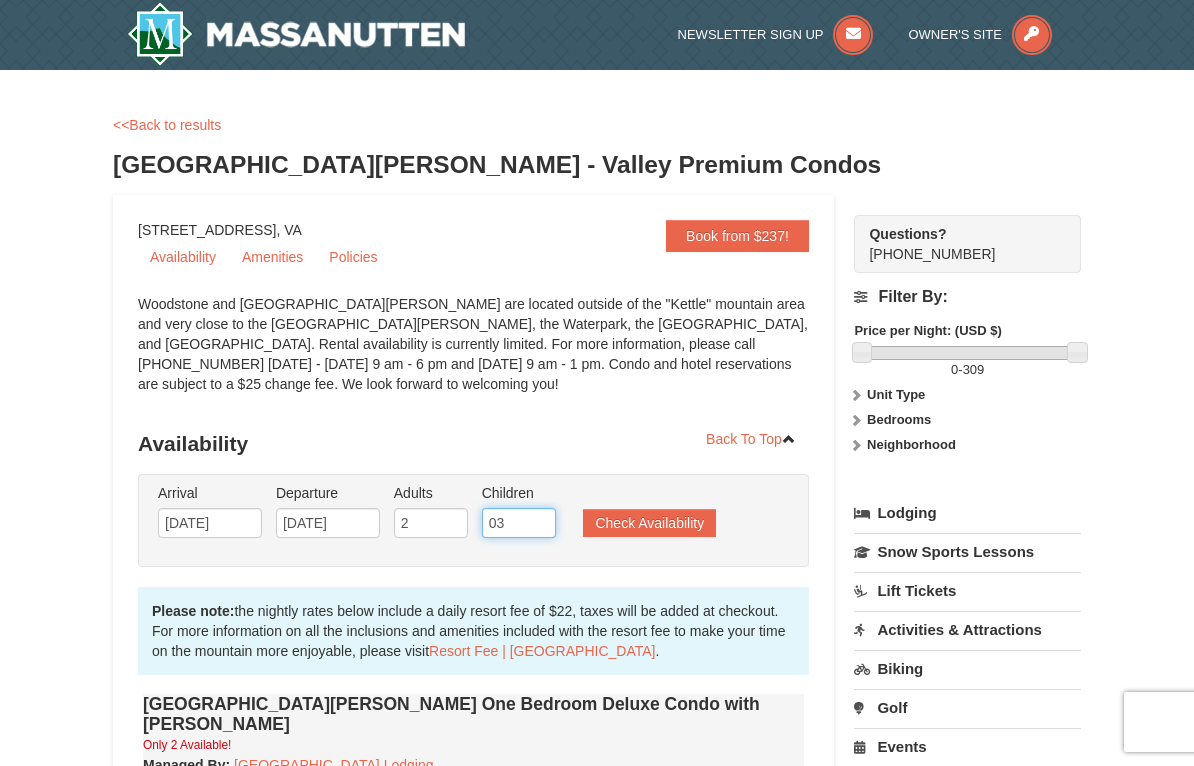 type on "0" 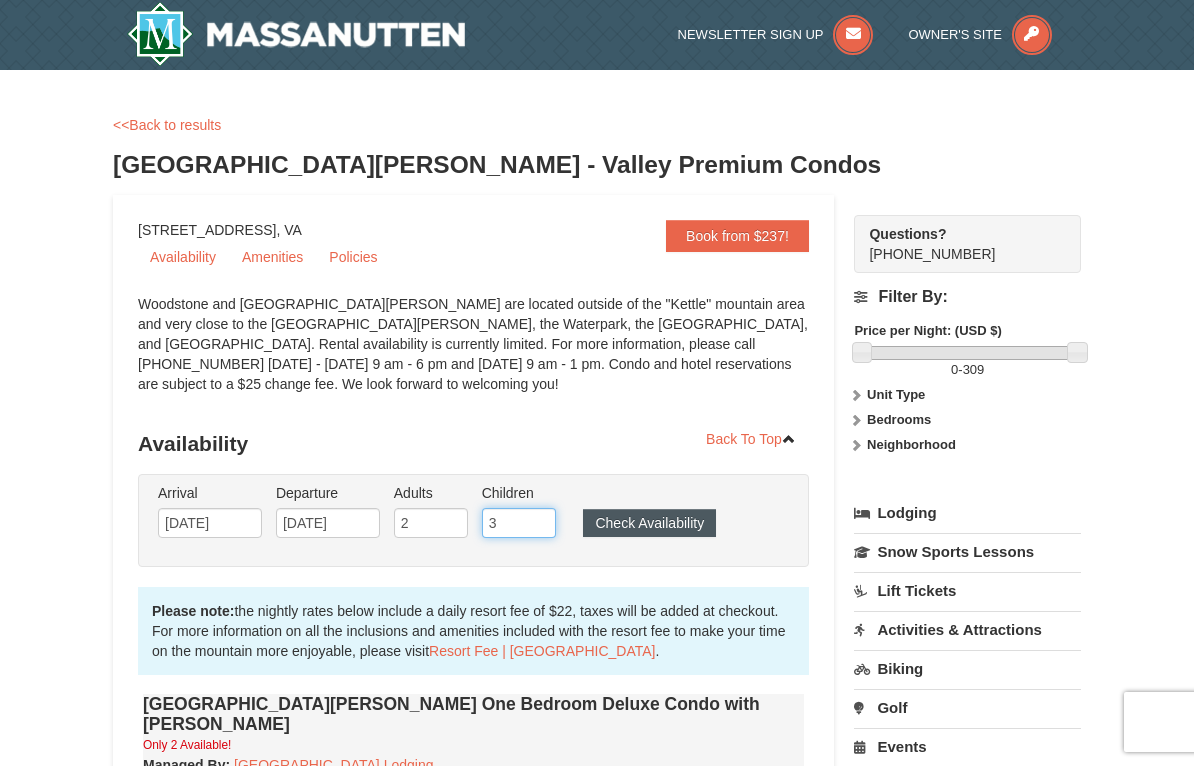 type on "3" 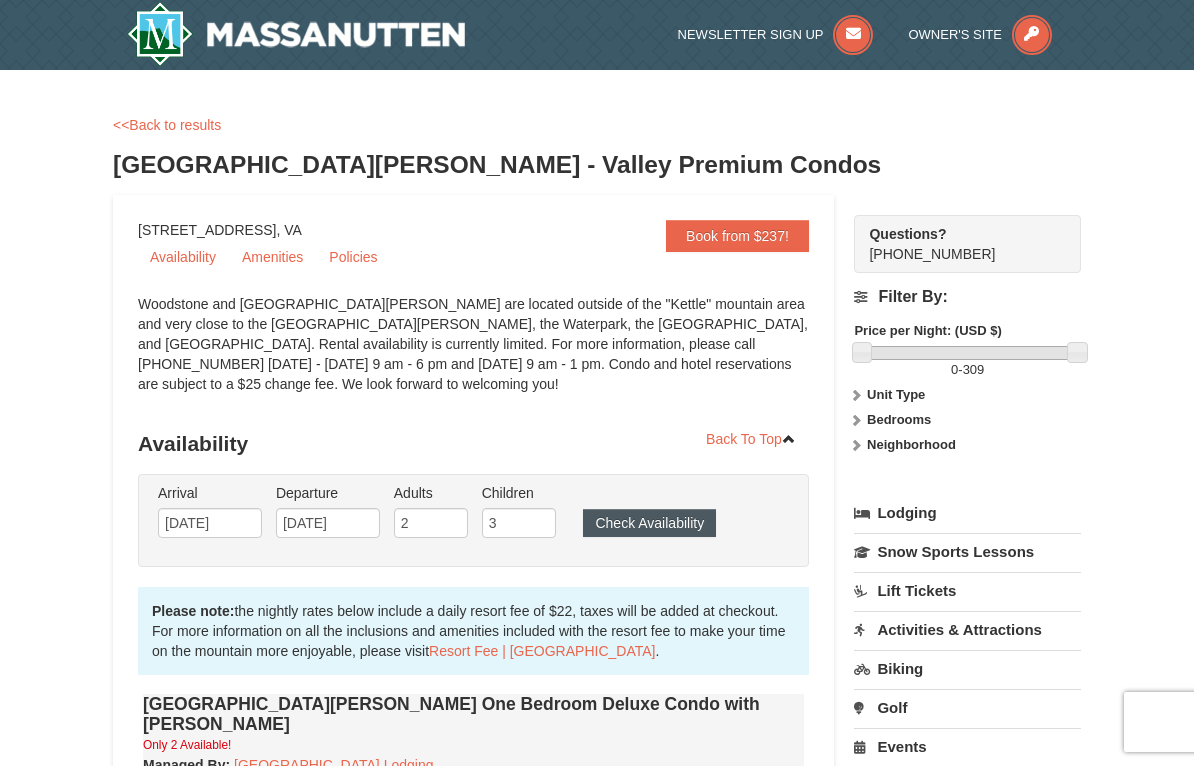 click on "Check Availability" at bounding box center [649, 523] 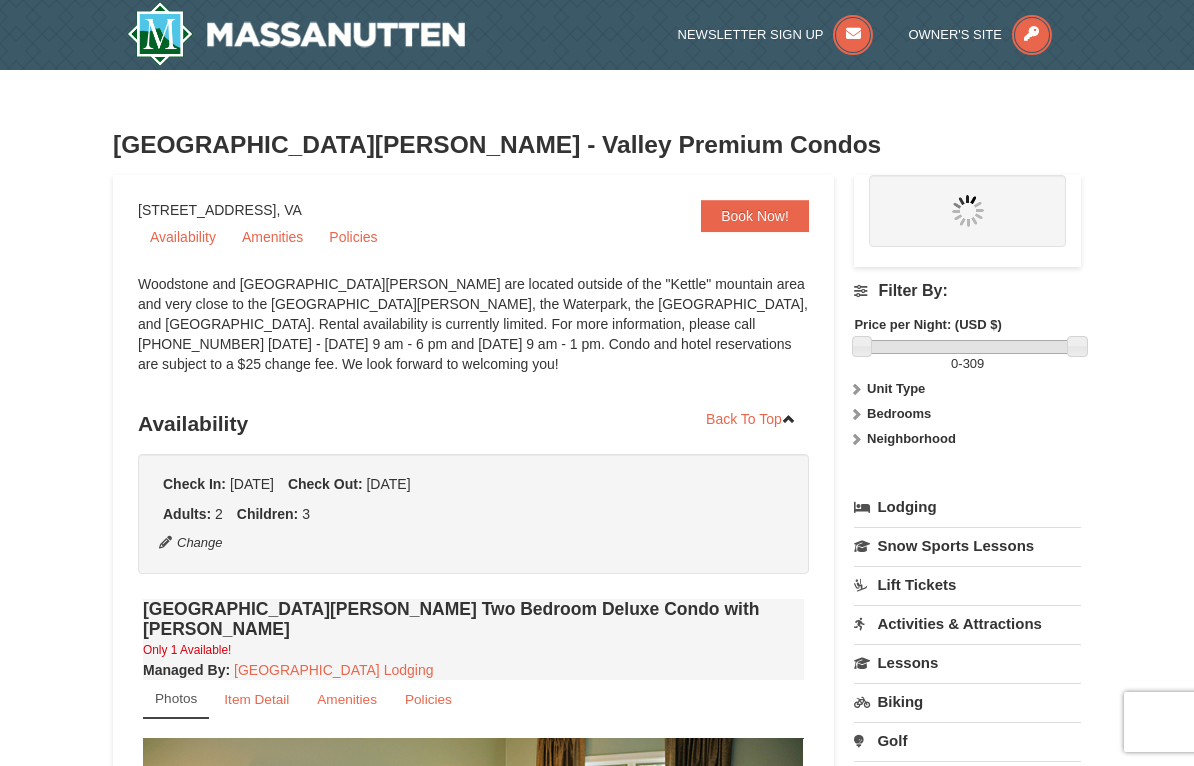 scroll, scrollTop: 404, scrollLeft: 0, axis: vertical 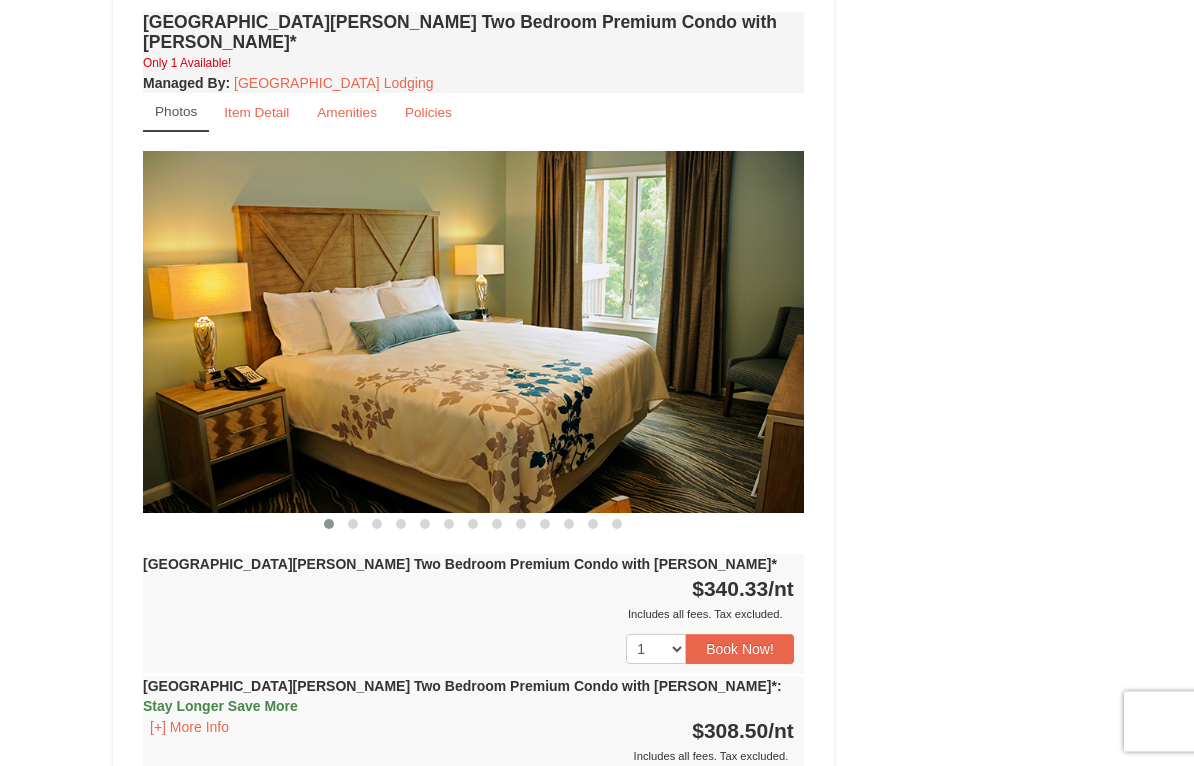 click on "Book from $296!
1822 Resort Drive,
Massanutten,
VA
Availability
Amenities
Policies
‹ ›
Back To Top
Availability
2 3" at bounding box center [597, -579] 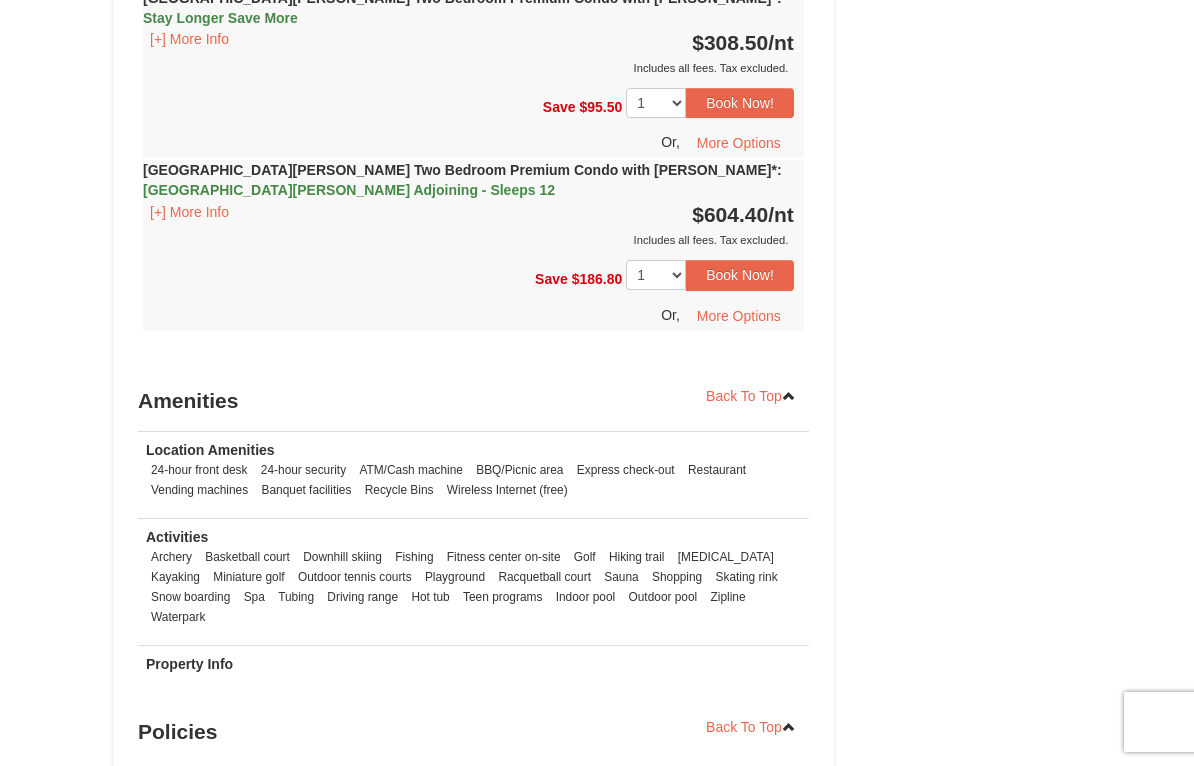 scroll, scrollTop: 3481, scrollLeft: 0, axis: vertical 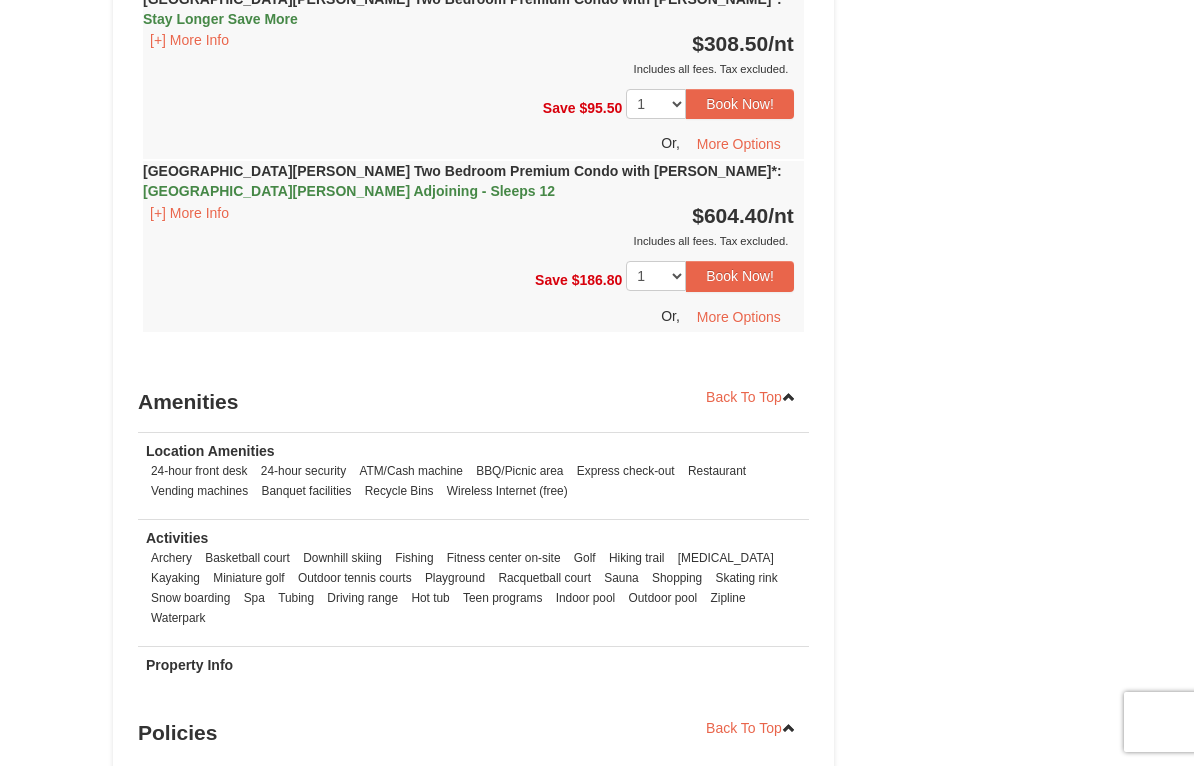 click on "Property Info" at bounding box center (473, 669) 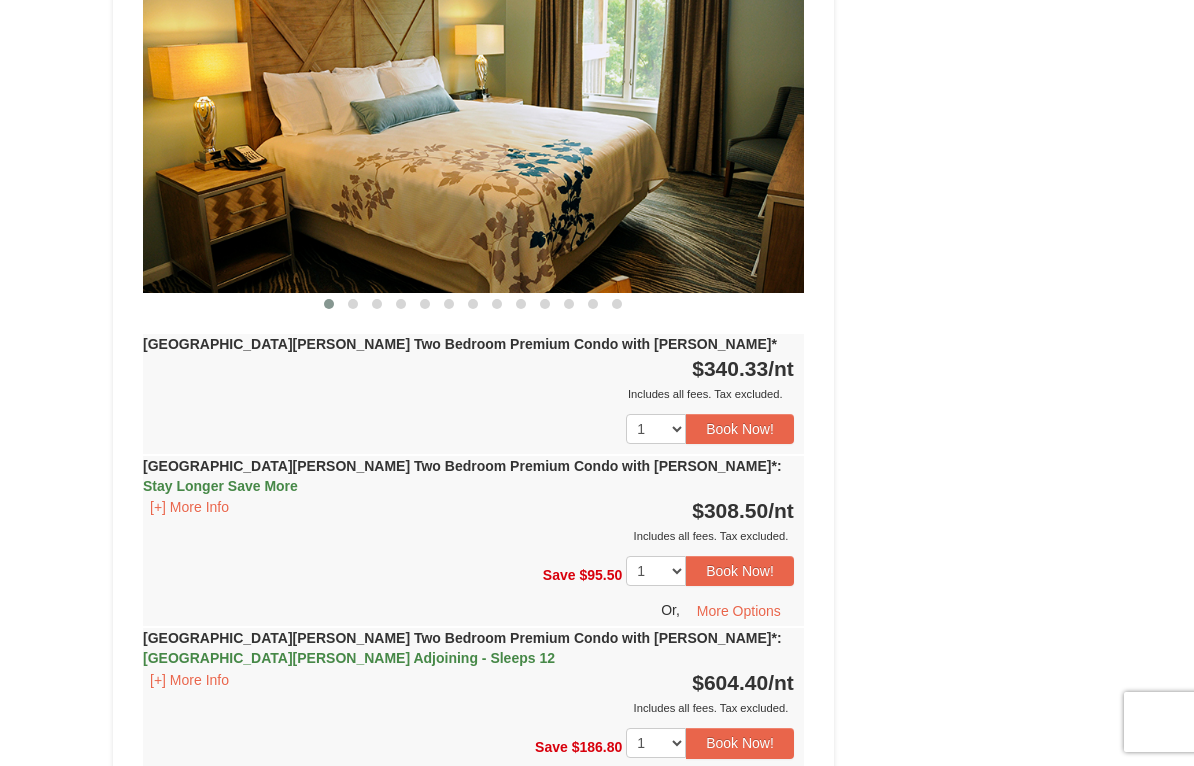 scroll, scrollTop: 3009, scrollLeft: 0, axis: vertical 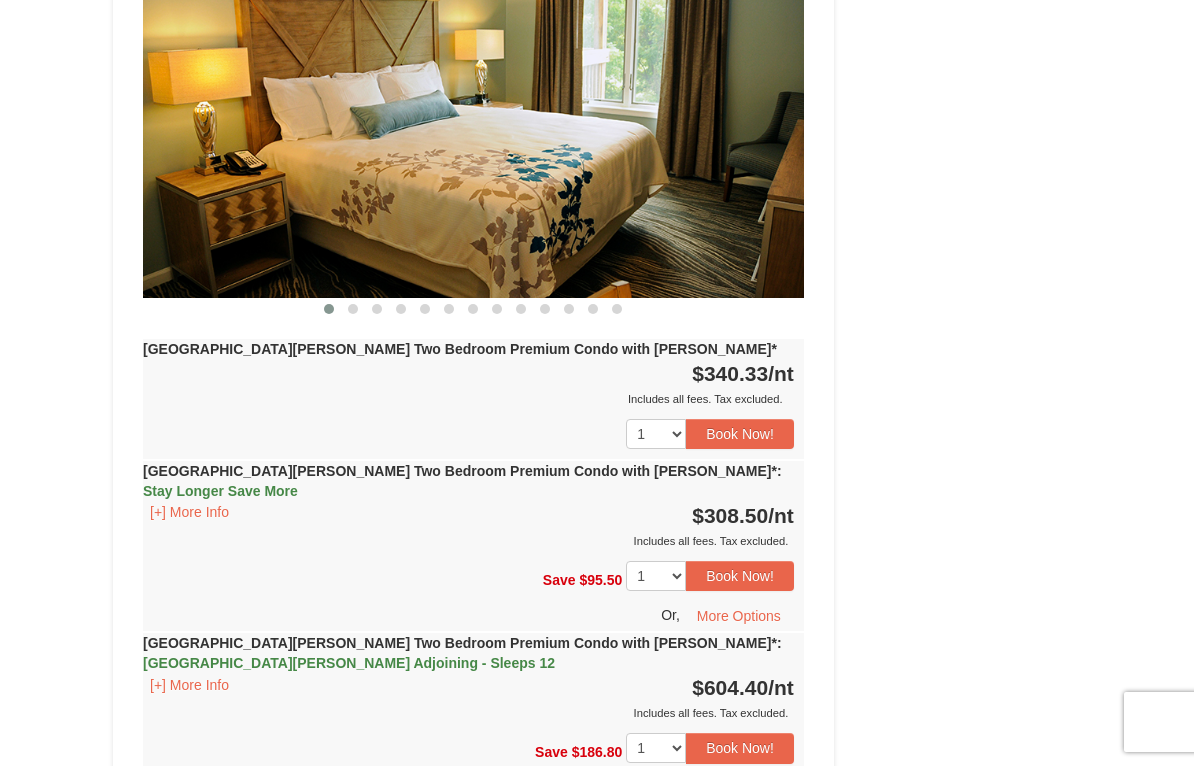 click on "Woodstone Meadows Two Bedroom Premium Condo with Jacuzzi*
$340.33 /nt
Includes all fees. Tax excluded.
Includes all fees. Tax excluded.
1" at bounding box center [473, 399] 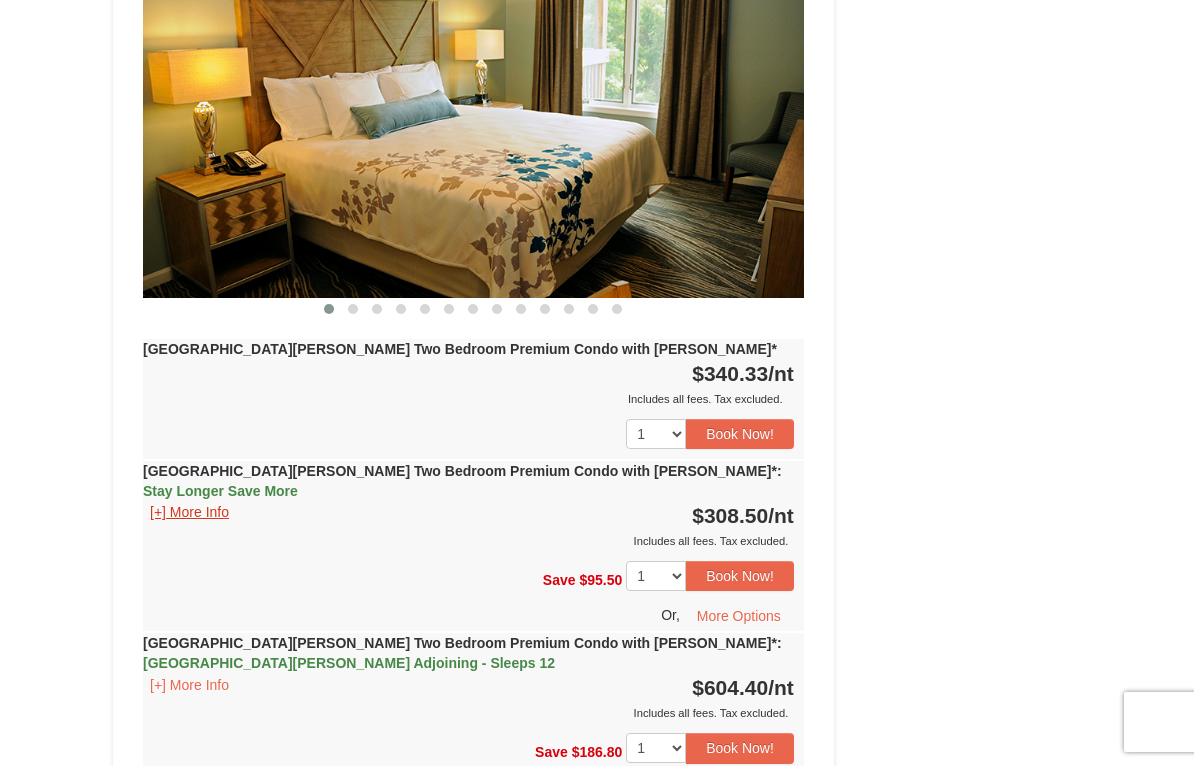 click on "[+] More Info" at bounding box center (189, 512) 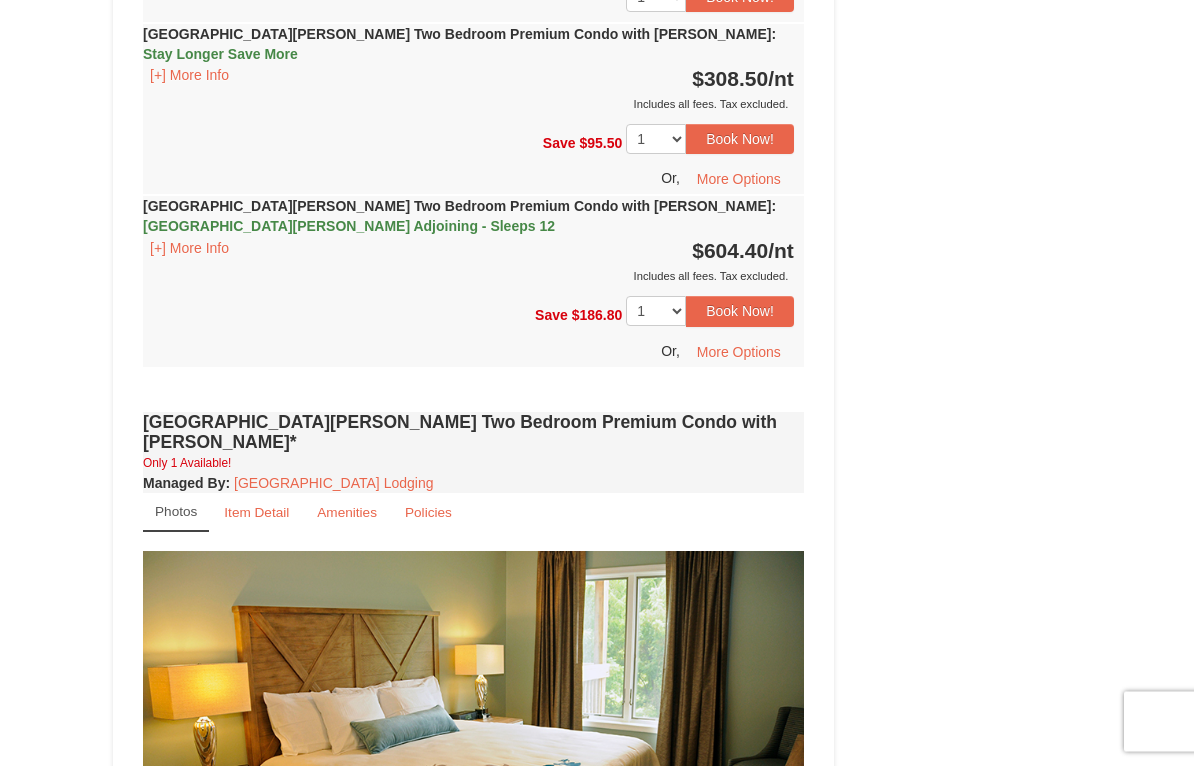 scroll, scrollTop: 2352, scrollLeft: 0, axis: vertical 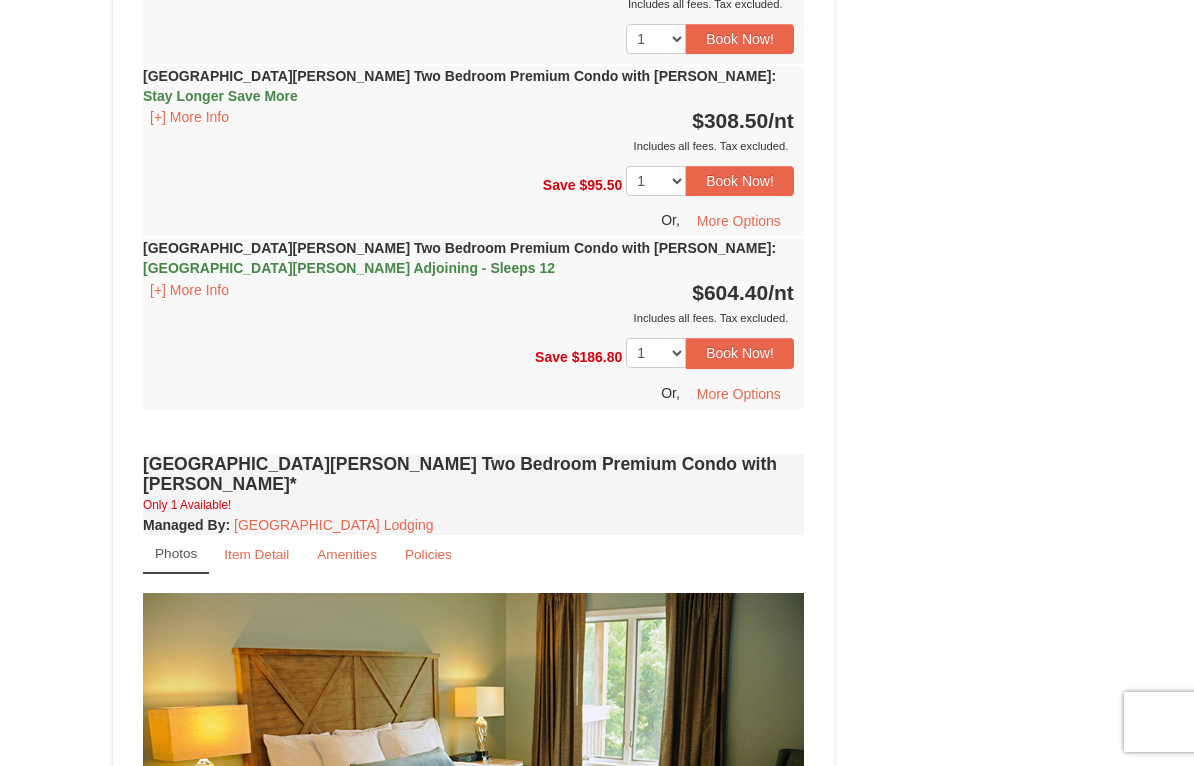 click on "Woodstone Meadows Two Bedroom Premium Condo with Jacuzzi*" at bounding box center (473, 474) 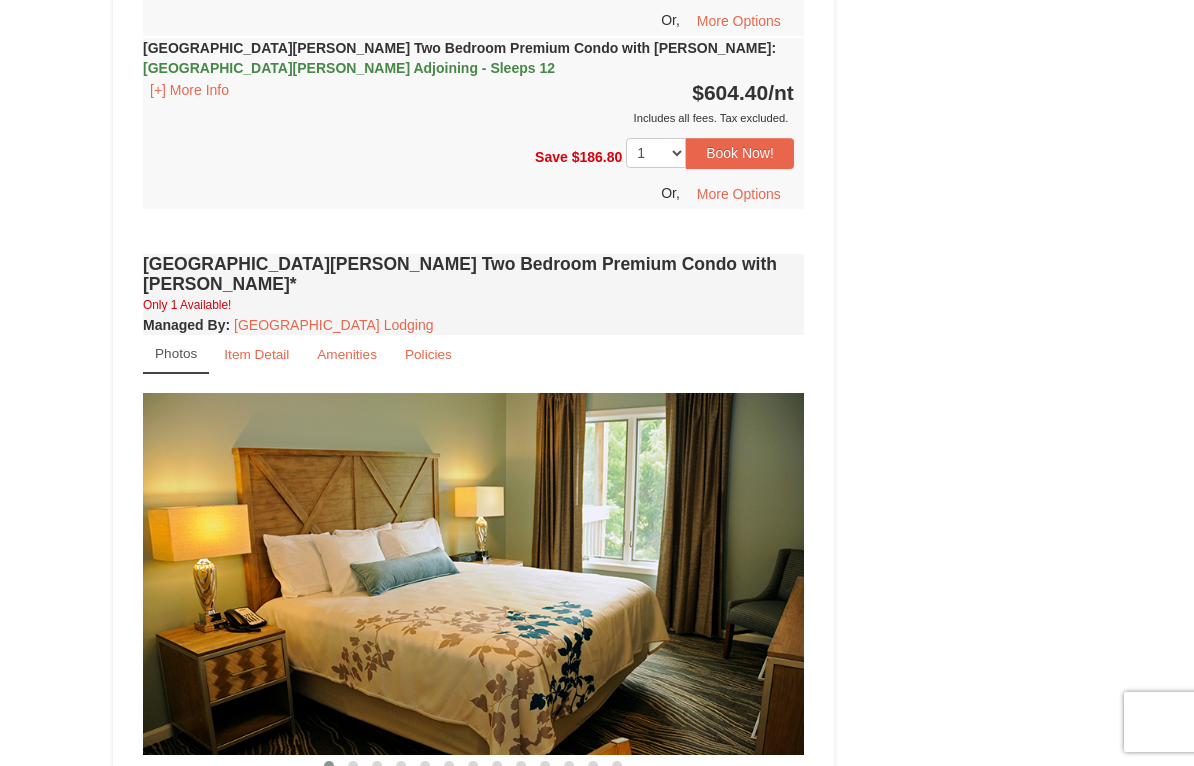 scroll, scrollTop: 2578, scrollLeft: 0, axis: vertical 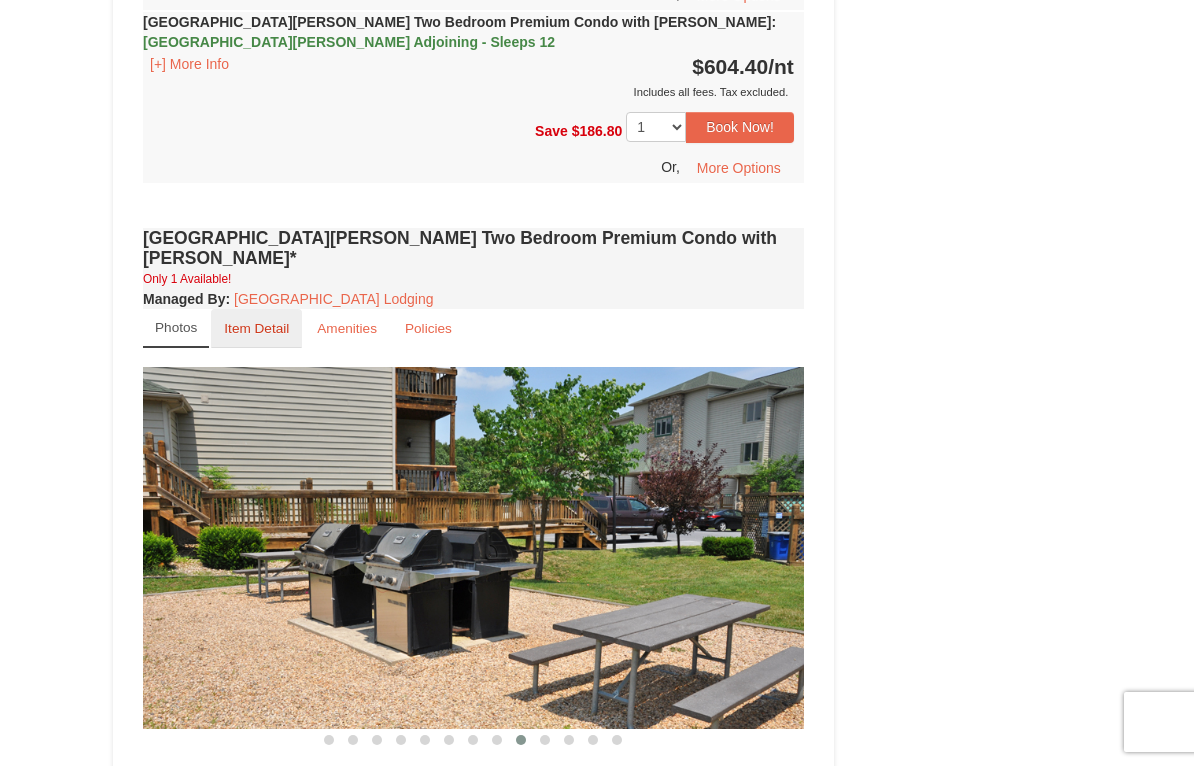 click on "Item Detail" at bounding box center [256, 328] 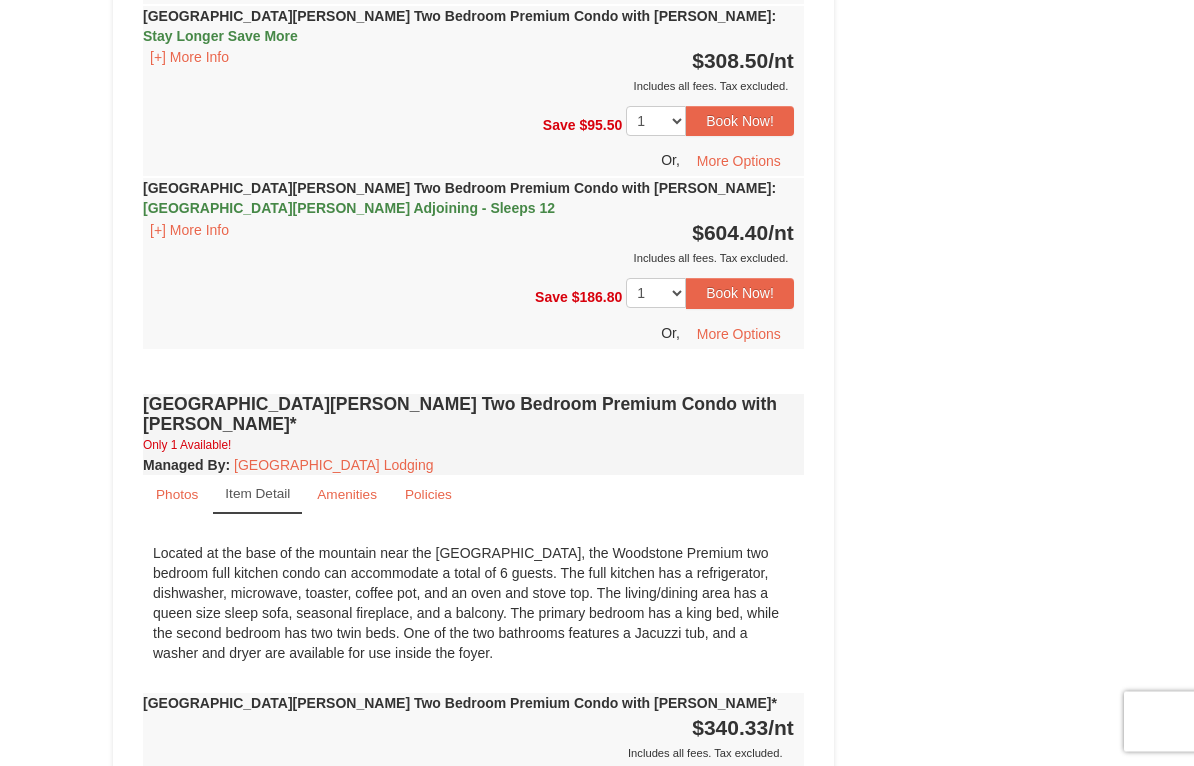 scroll, scrollTop: 2409, scrollLeft: 0, axis: vertical 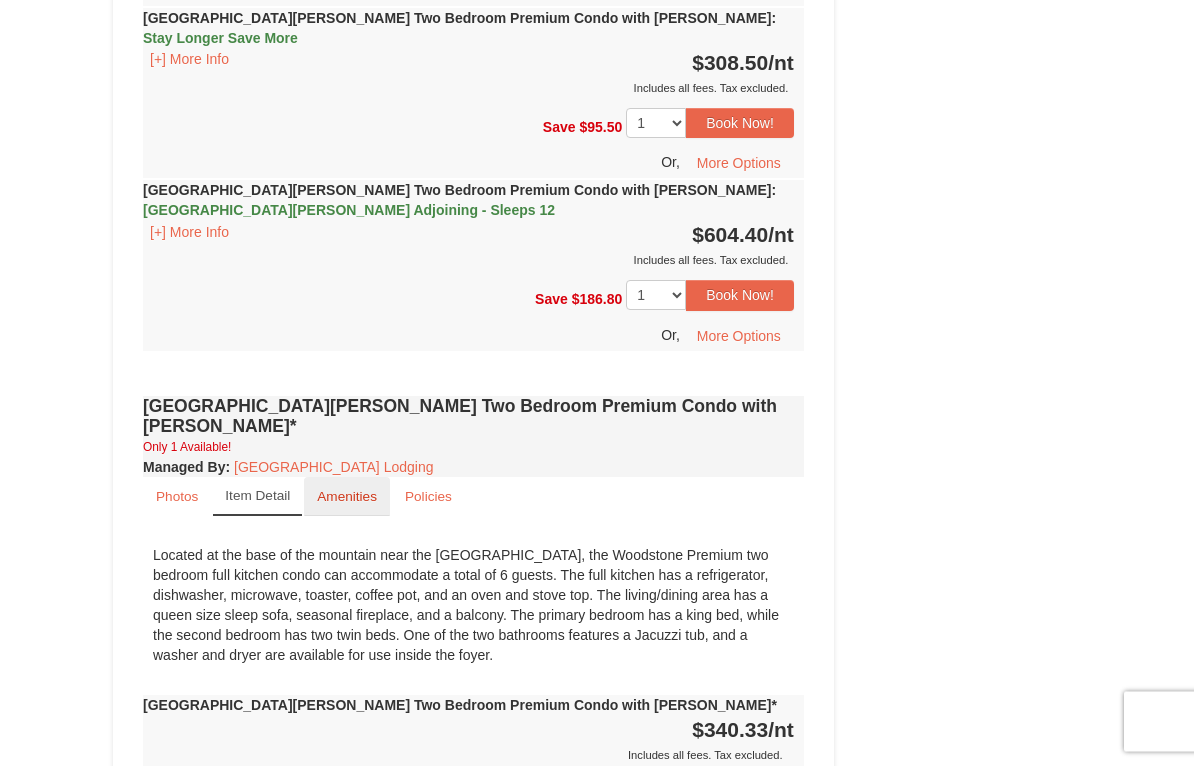 click on "Amenities" at bounding box center [347, 497] 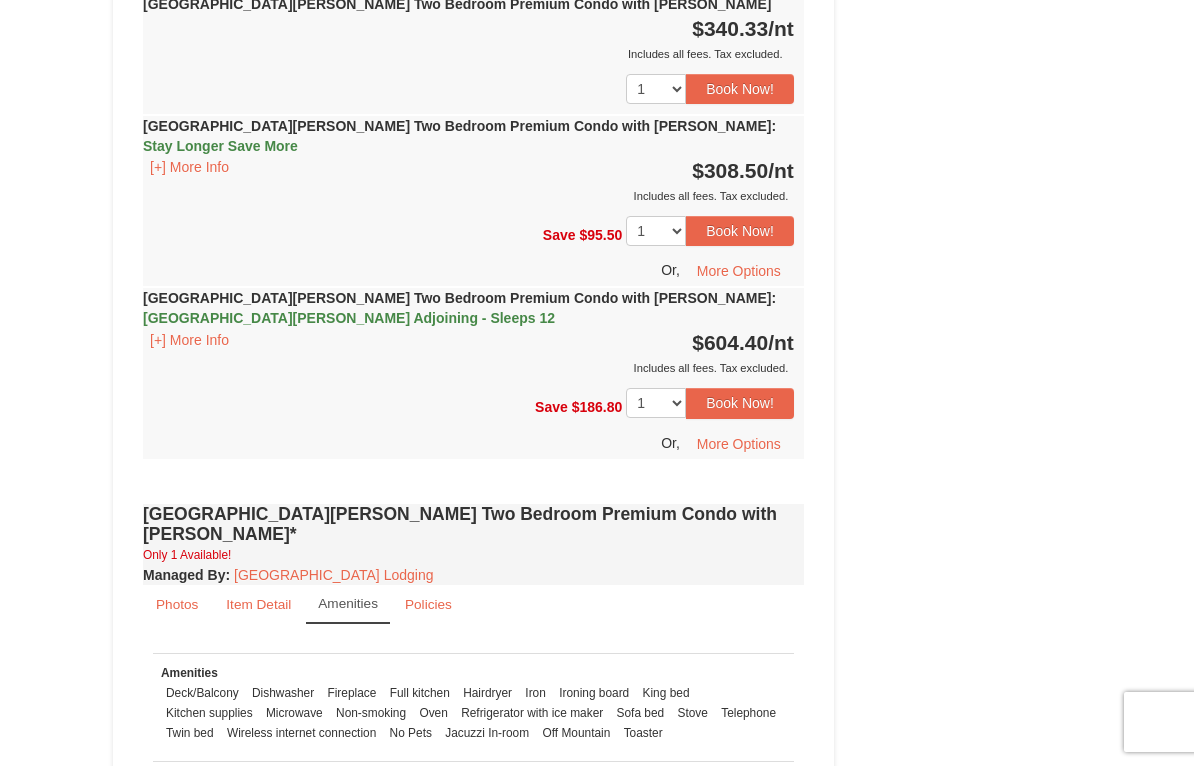 scroll, scrollTop: 2301, scrollLeft: 0, axis: vertical 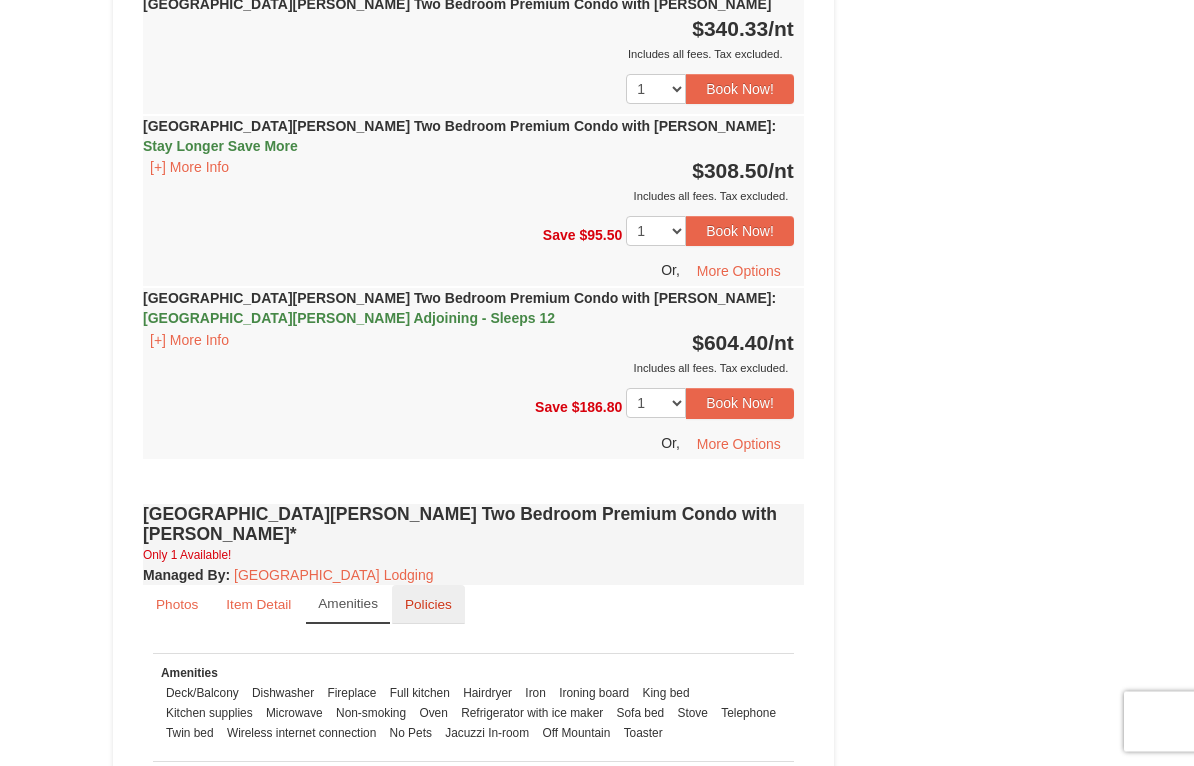 click on "Policies" at bounding box center (428, 605) 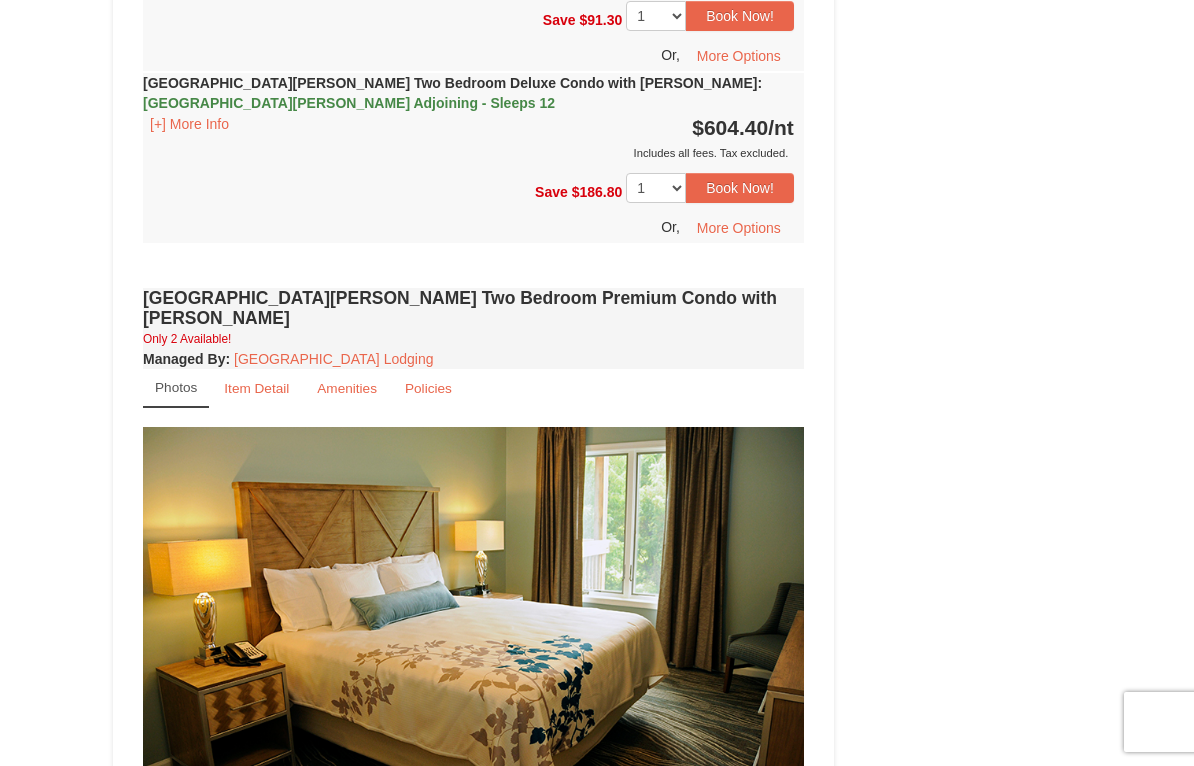 scroll, scrollTop: 1453, scrollLeft: 0, axis: vertical 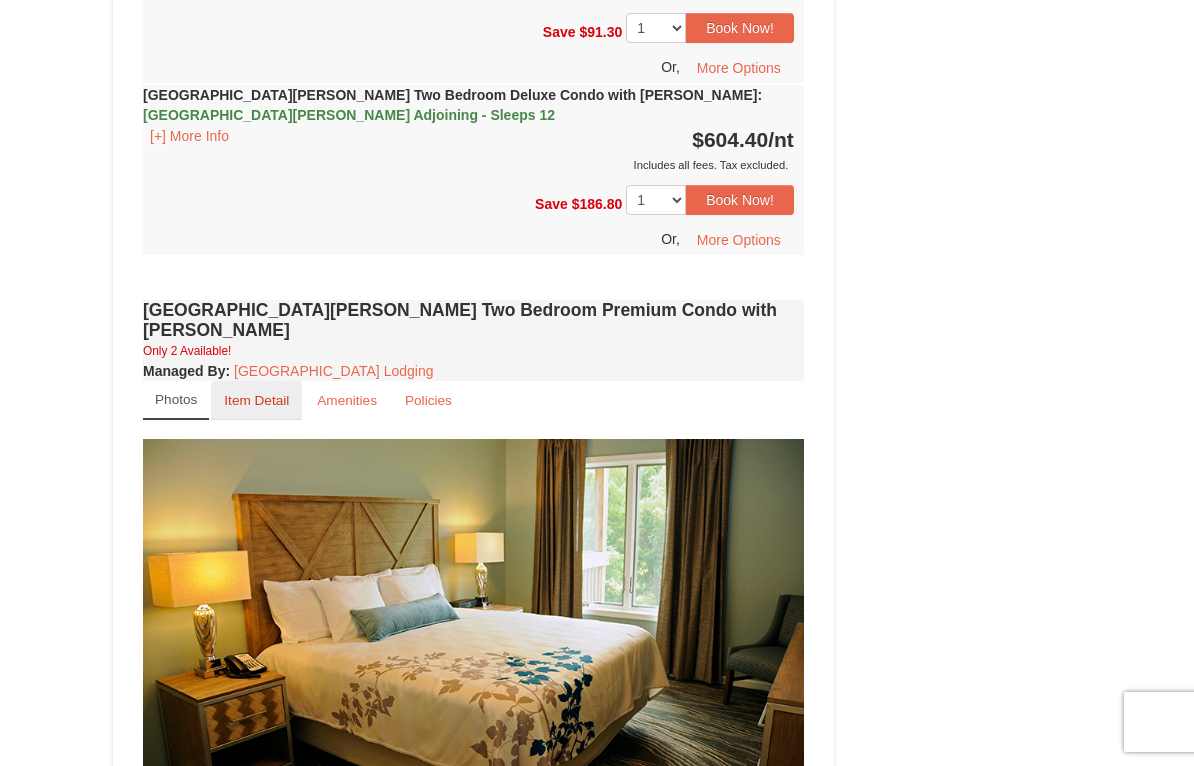 click on "Item Detail" at bounding box center [256, 400] 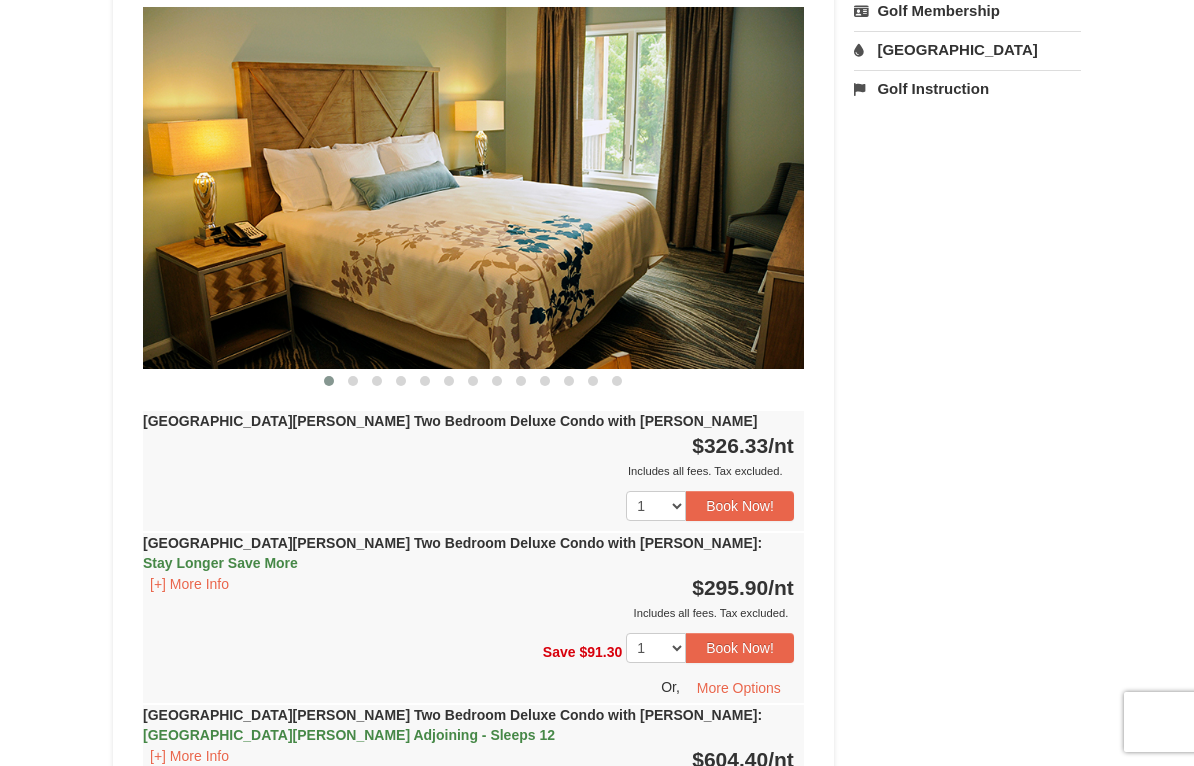 scroll, scrollTop: 904, scrollLeft: 0, axis: vertical 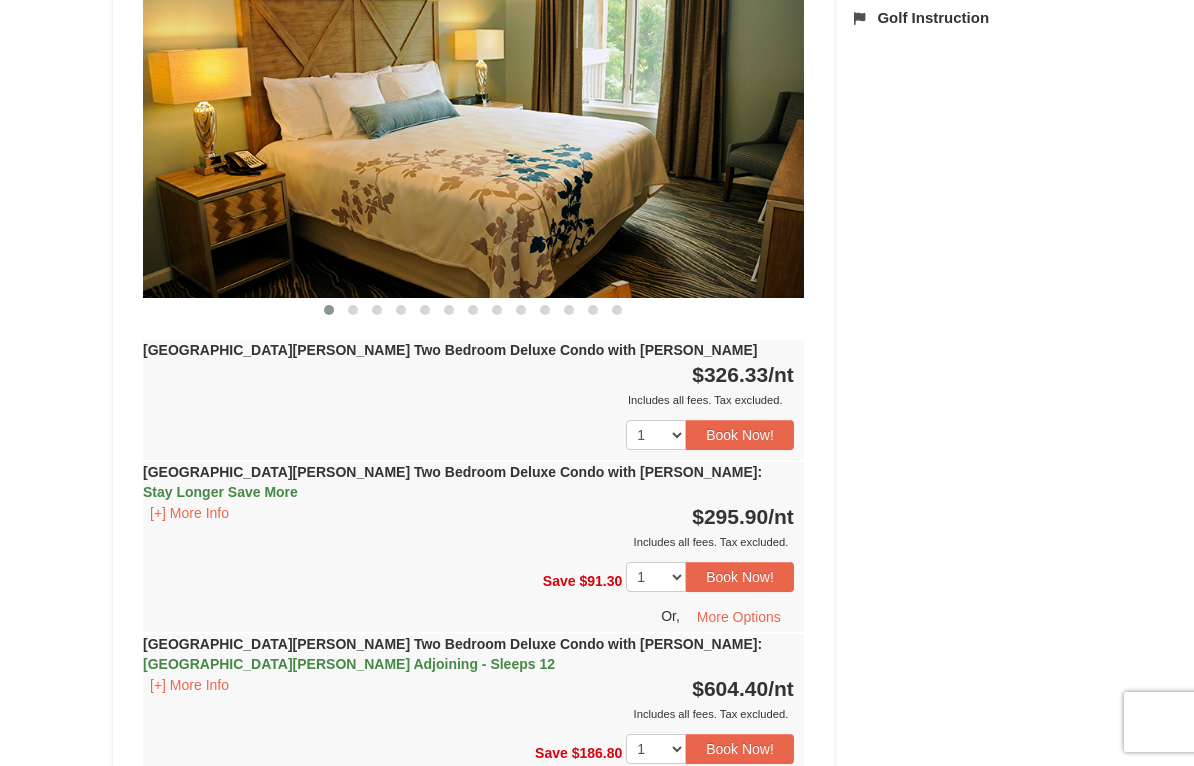 click on "Includes all fees. Tax excluded." at bounding box center [468, 400] 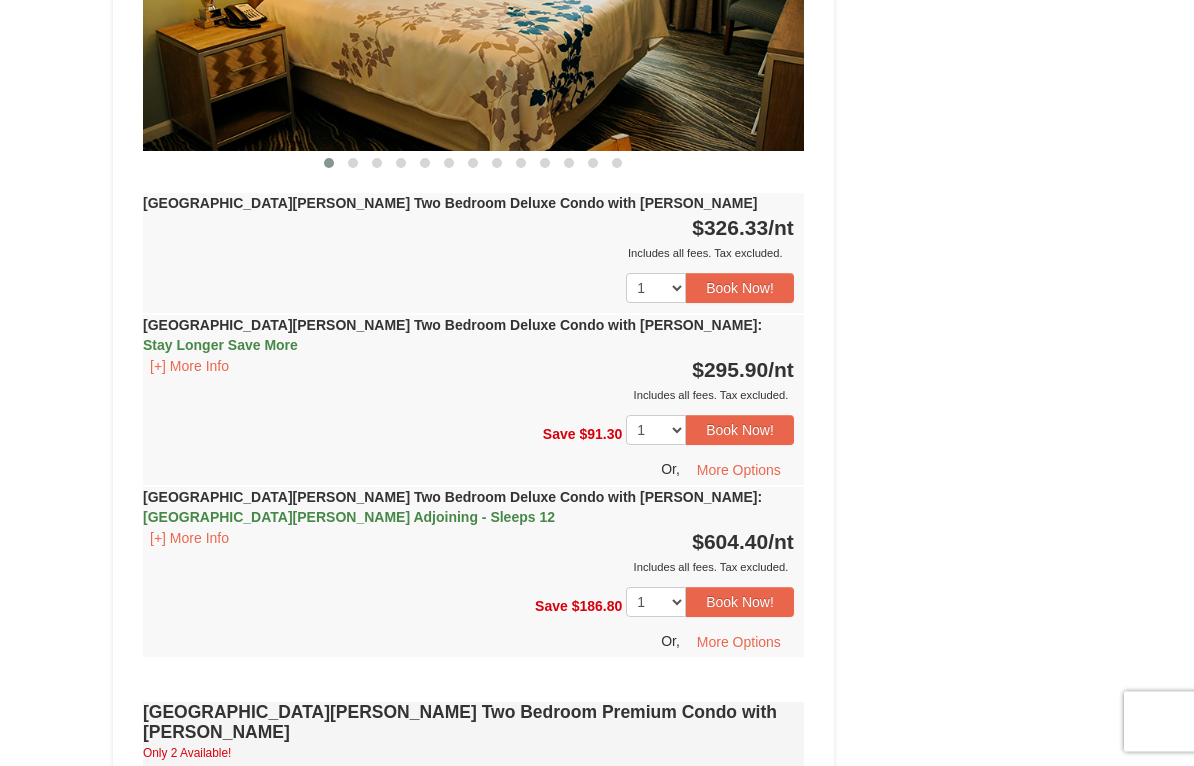 scroll, scrollTop: 927, scrollLeft: 0, axis: vertical 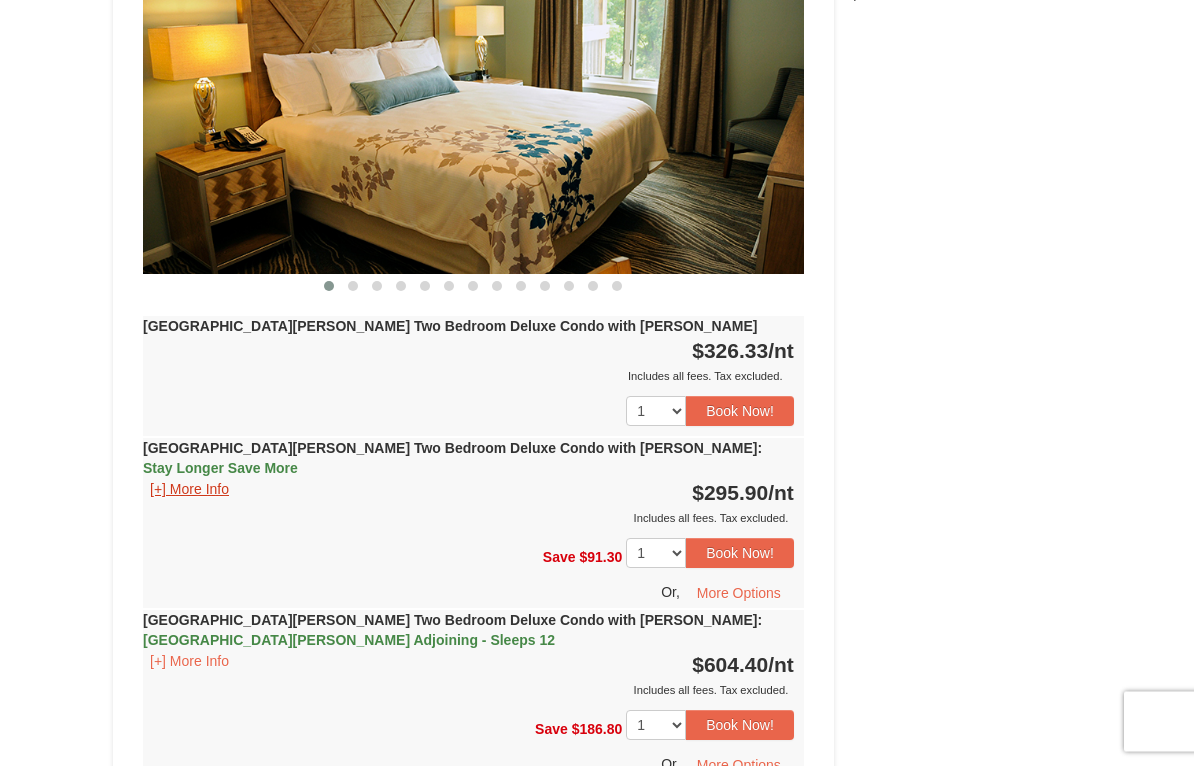 click on "[+] More Info" at bounding box center (189, 490) 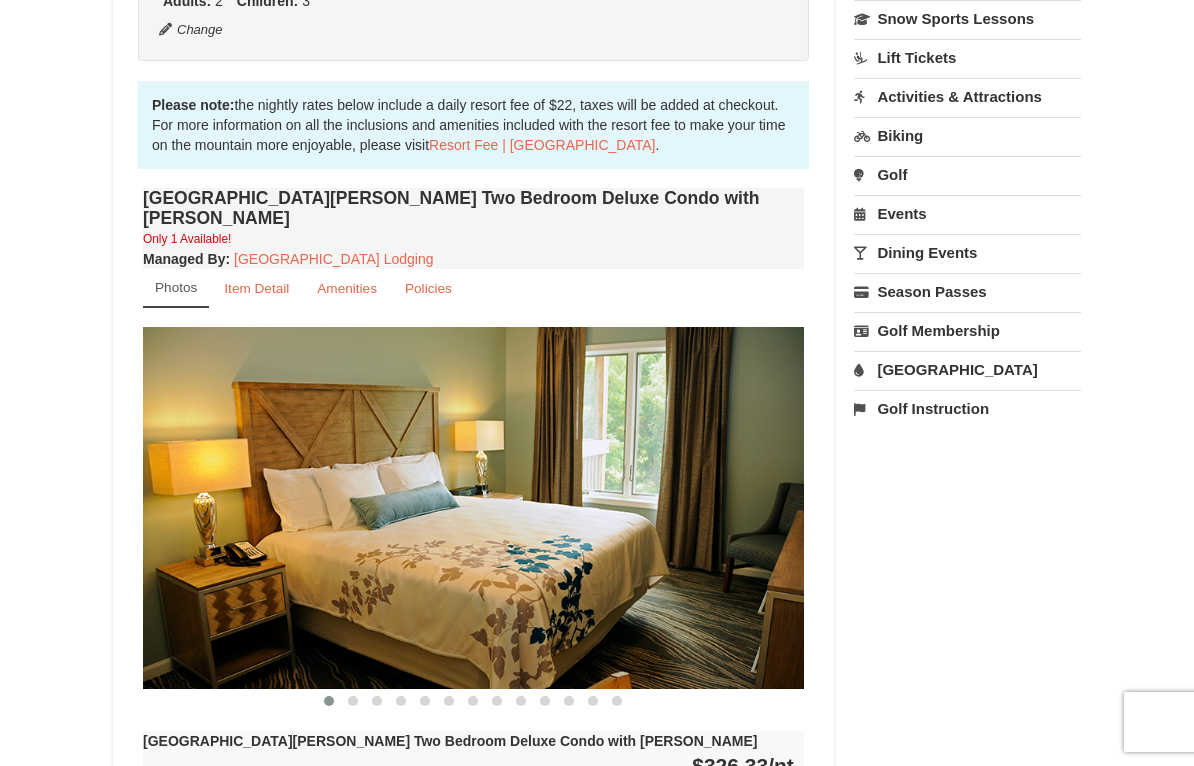 scroll, scrollTop: 512, scrollLeft: 0, axis: vertical 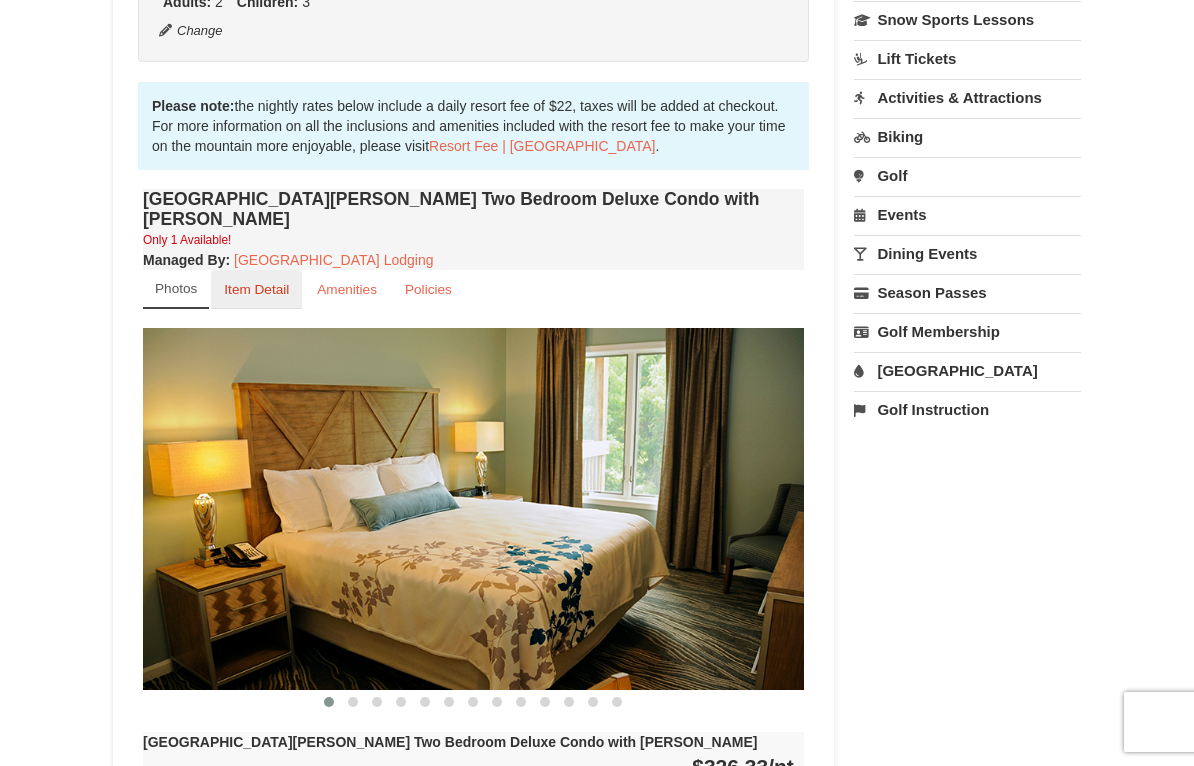 click on "Item Detail" at bounding box center [256, 289] 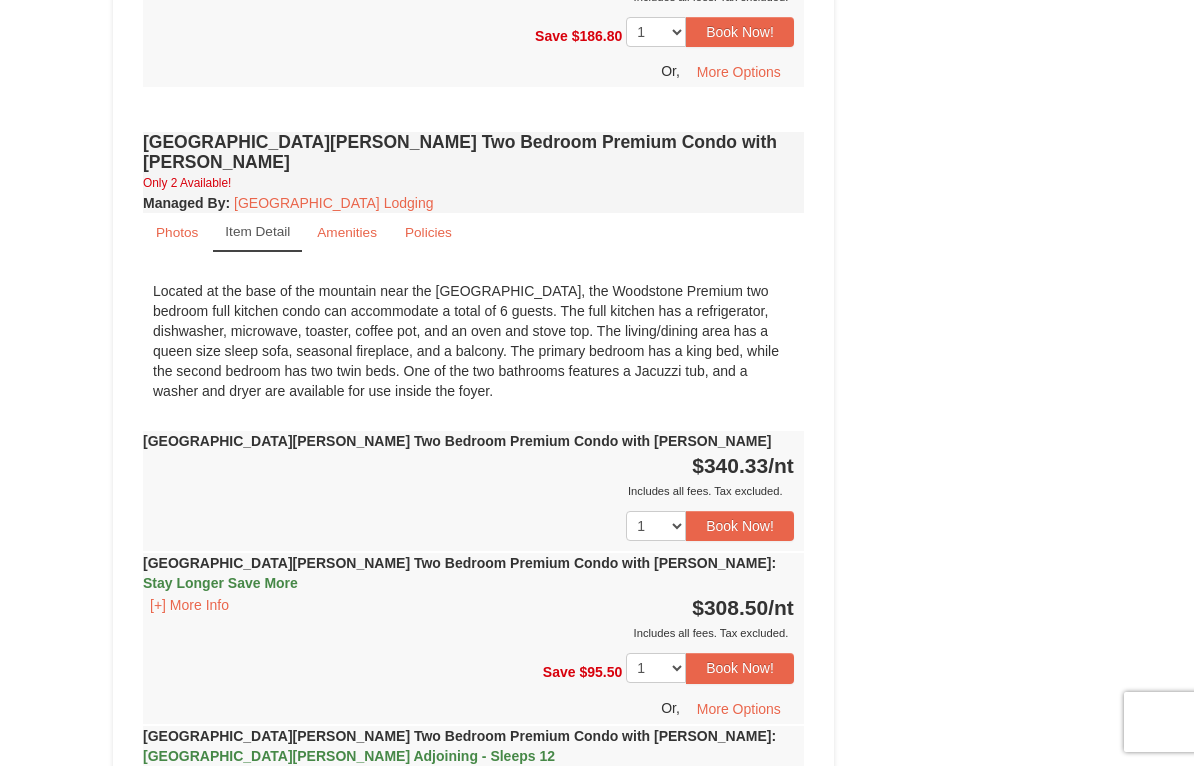 scroll, scrollTop: 1591, scrollLeft: 0, axis: vertical 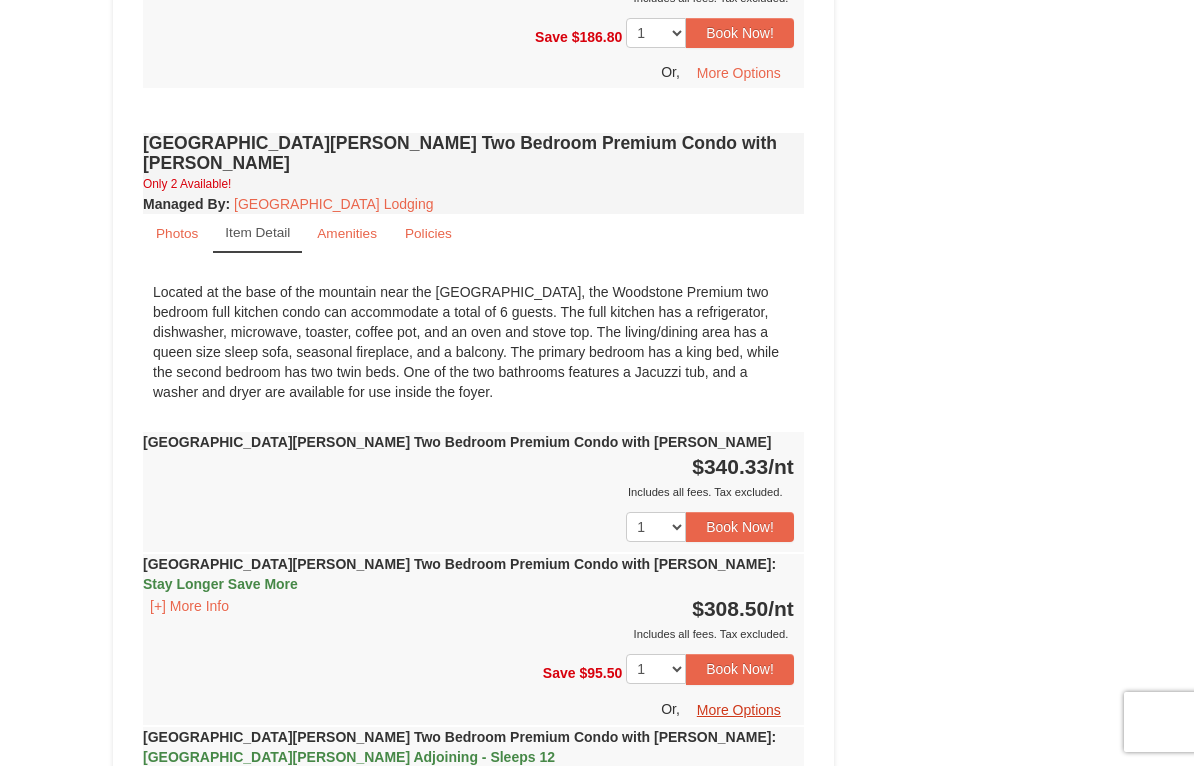 click on "More Options" at bounding box center [739, 710] 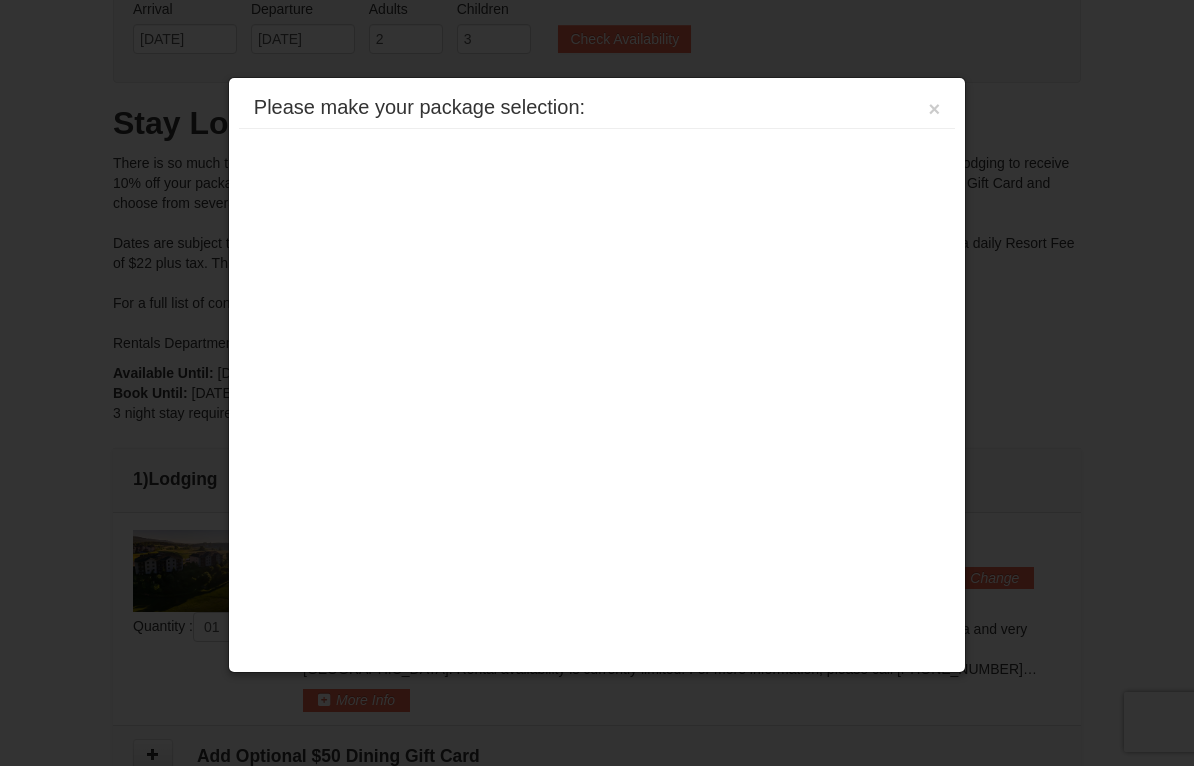 scroll, scrollTop: 243, scrollLeft: 0, axis: vertical 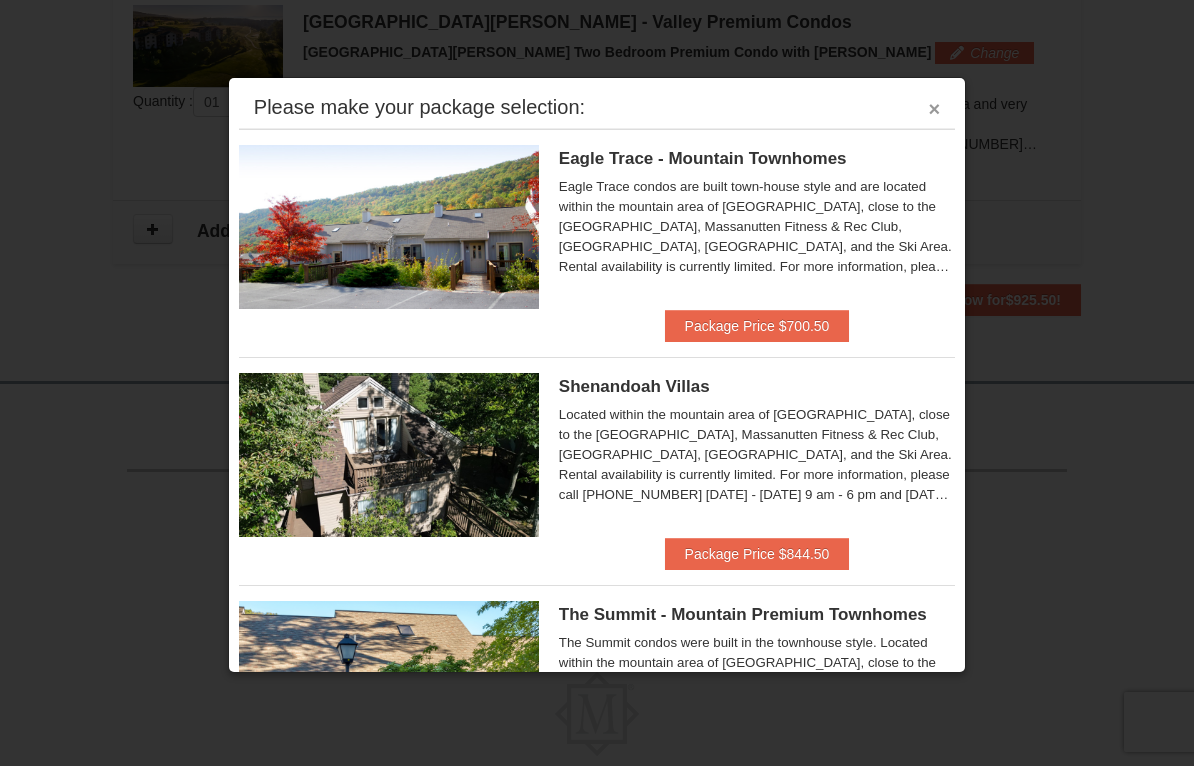 click on "×" at bounding box center [935, 109] 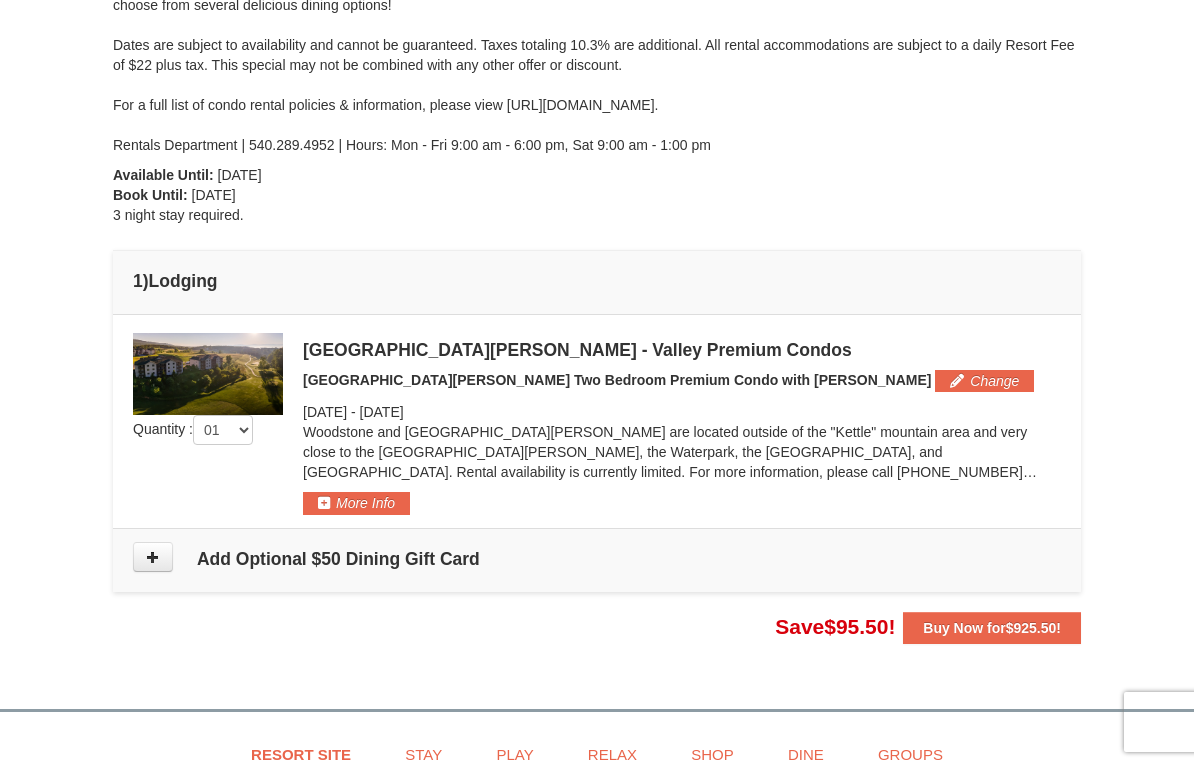 scroll, scrollTop: 333, scrollLeft: 0, axis: vertical 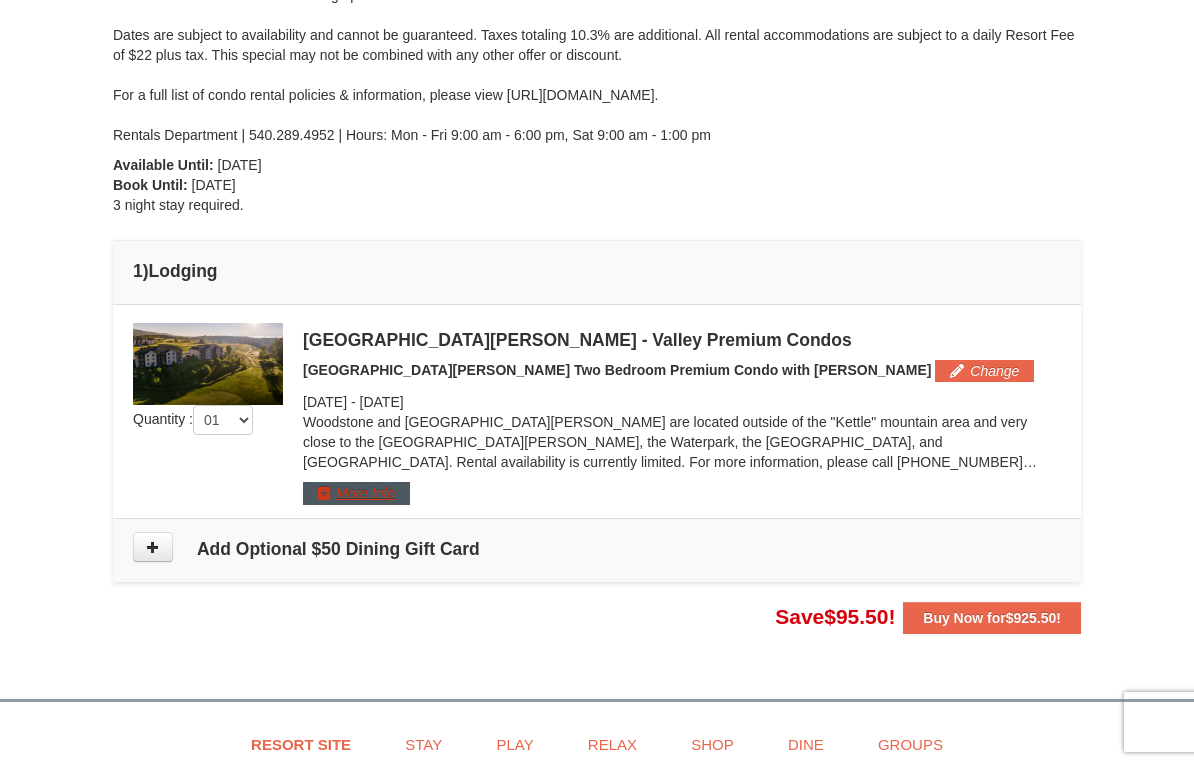 click on "More Info" at bounding box center [356, 493] 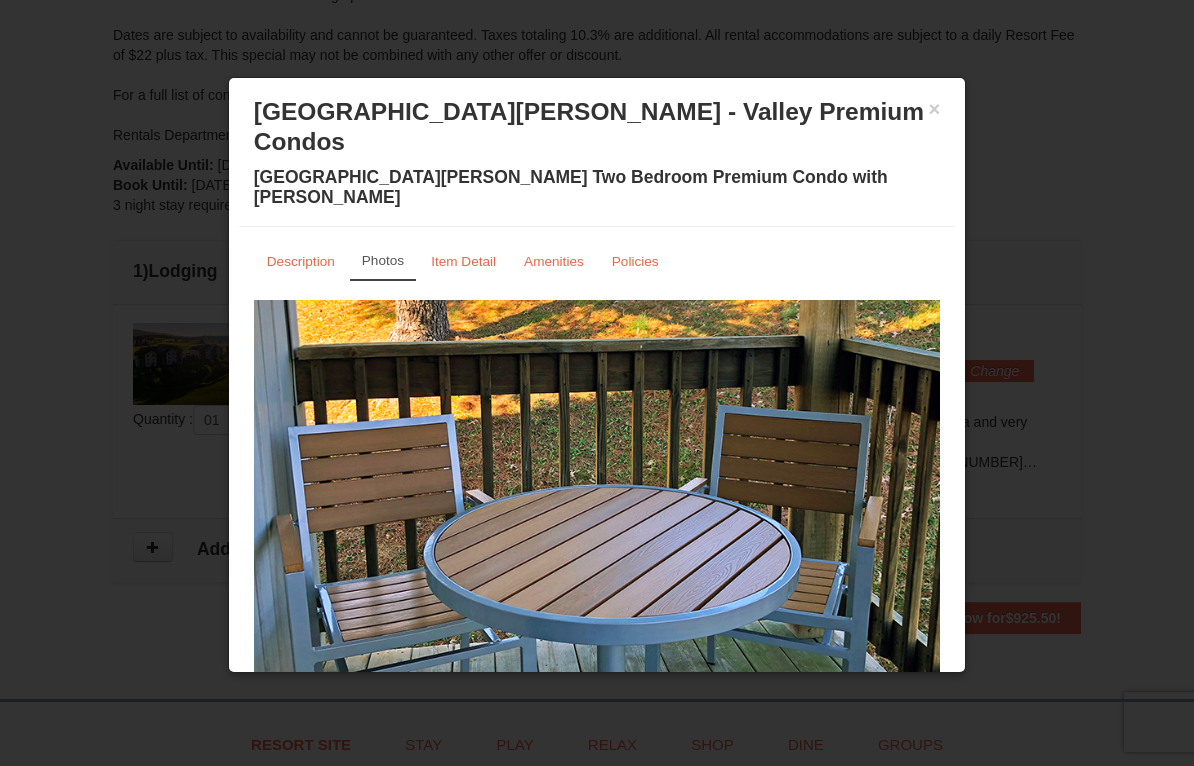 click on "[GEOGRAPHIC_DATA][PERSON_NAME] - Valley Premium Condos" at bounding box center [597, 127] 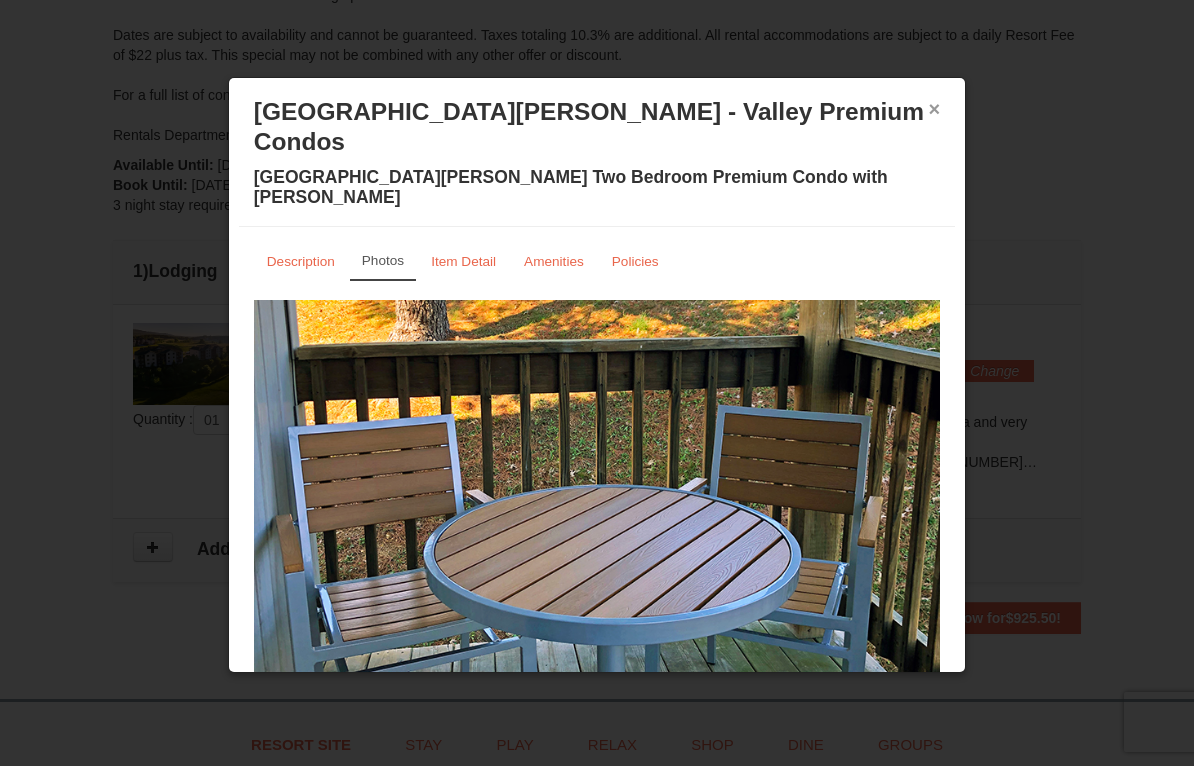 click on "×" at bounding box center [935, 109] 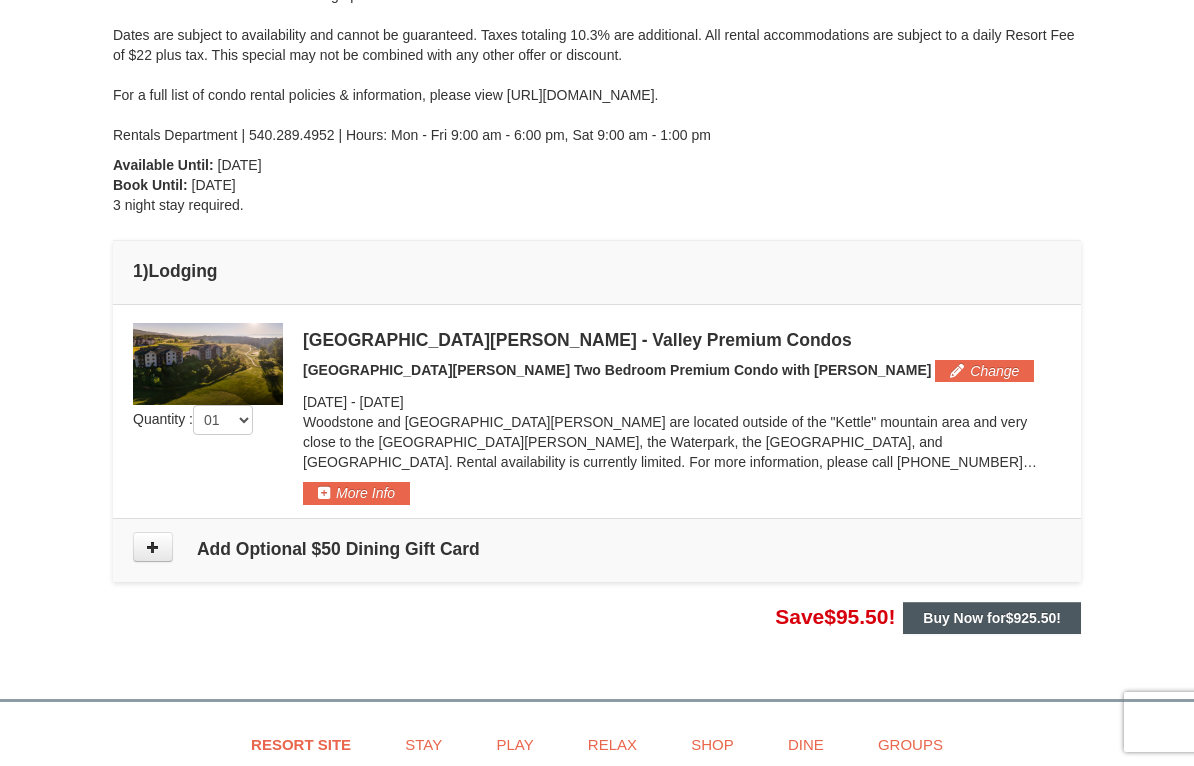 click on "$925.50" at bounding box center (1031, 618) 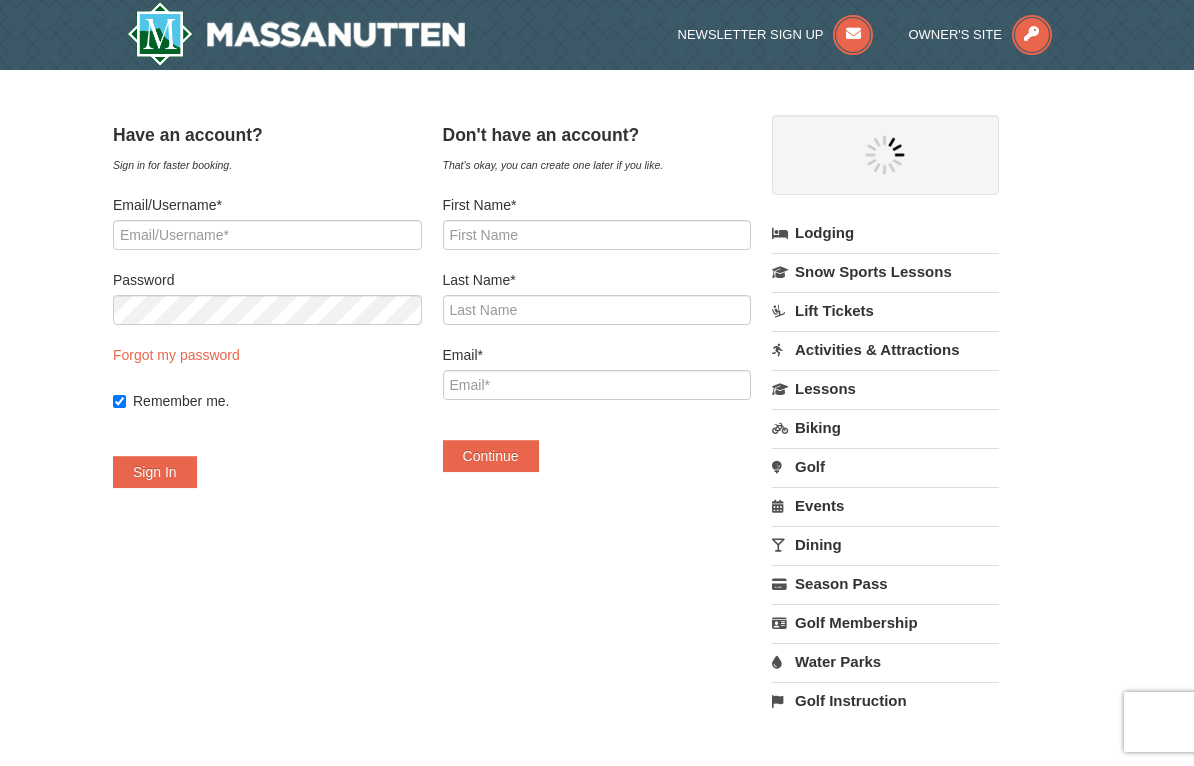 scroll, scrollTop: 0, scrollLeft: 0, axis: both 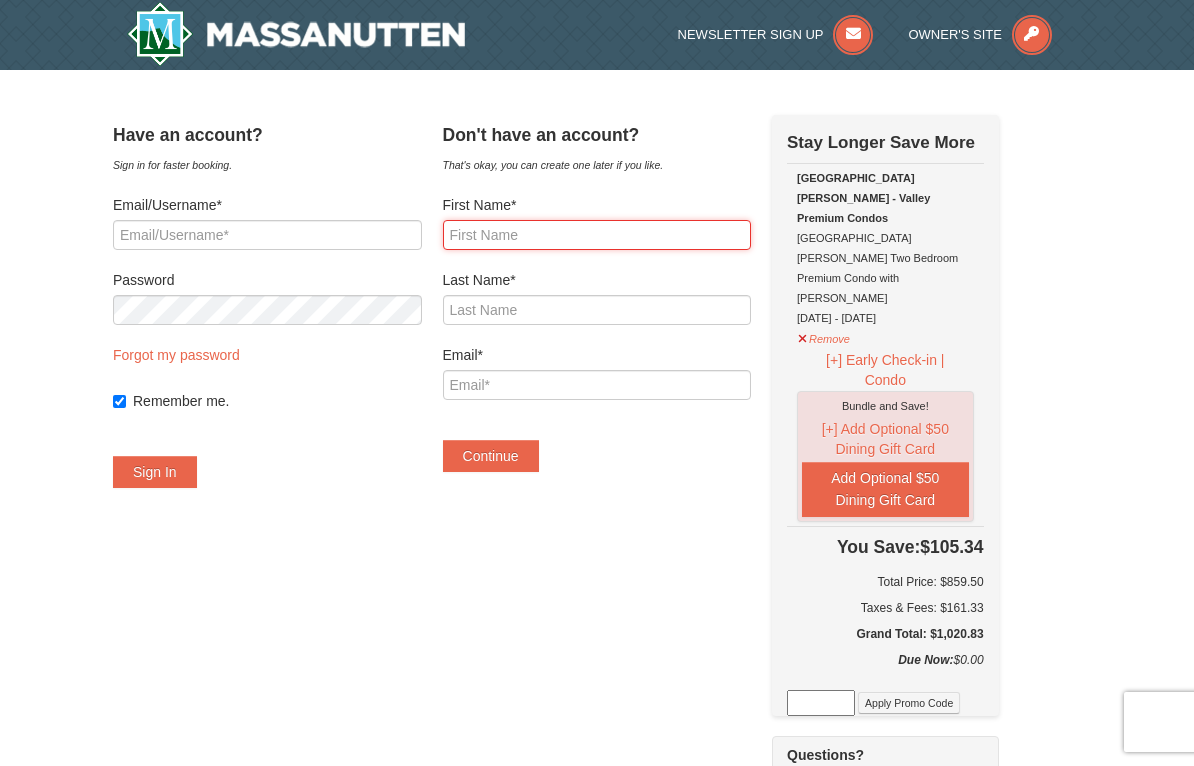 click on "First Name*" at bounding box center [597, 235] 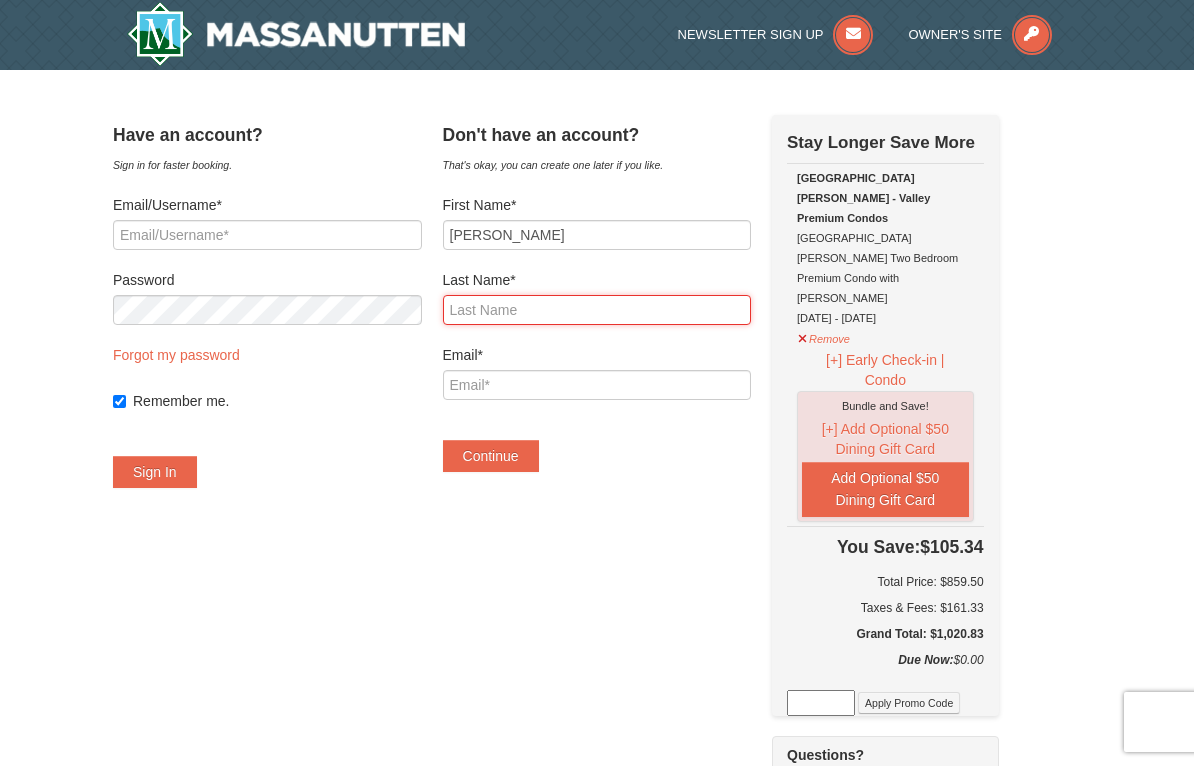 type on "[PERSON_NAME]" 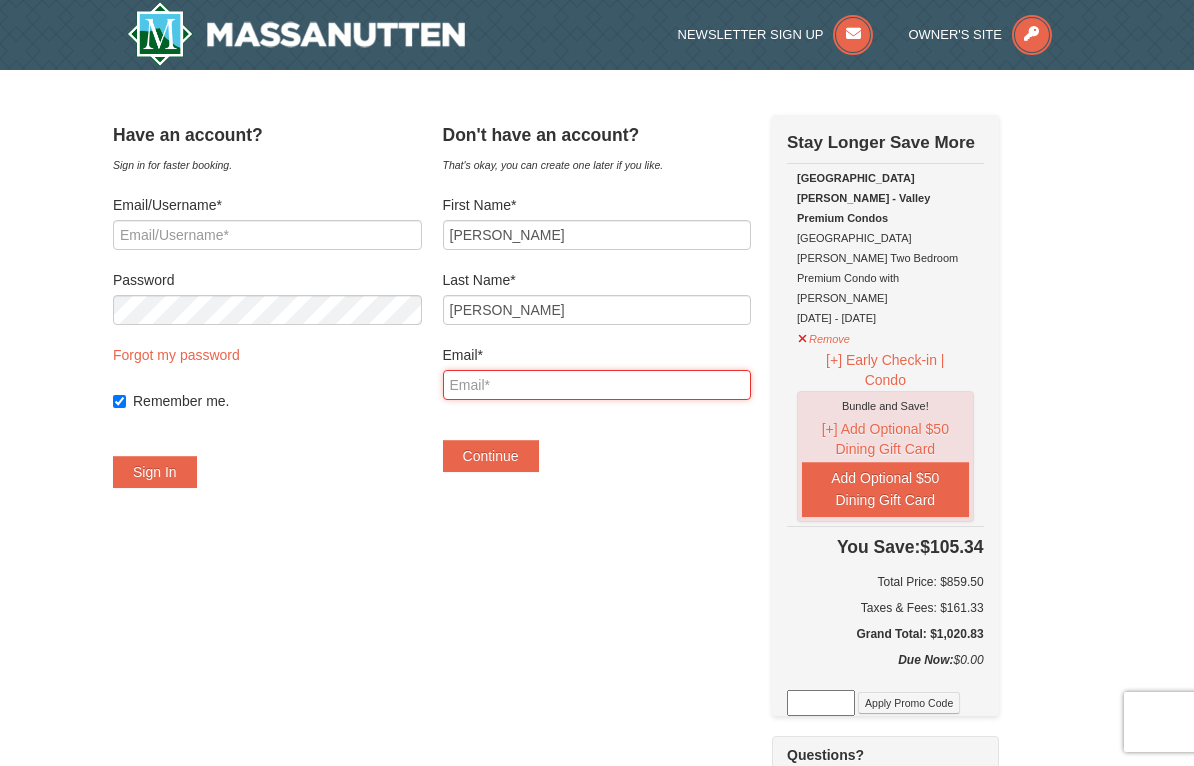 type on "[EMAIL_ADDRESS][DOMAIN_NAME]" 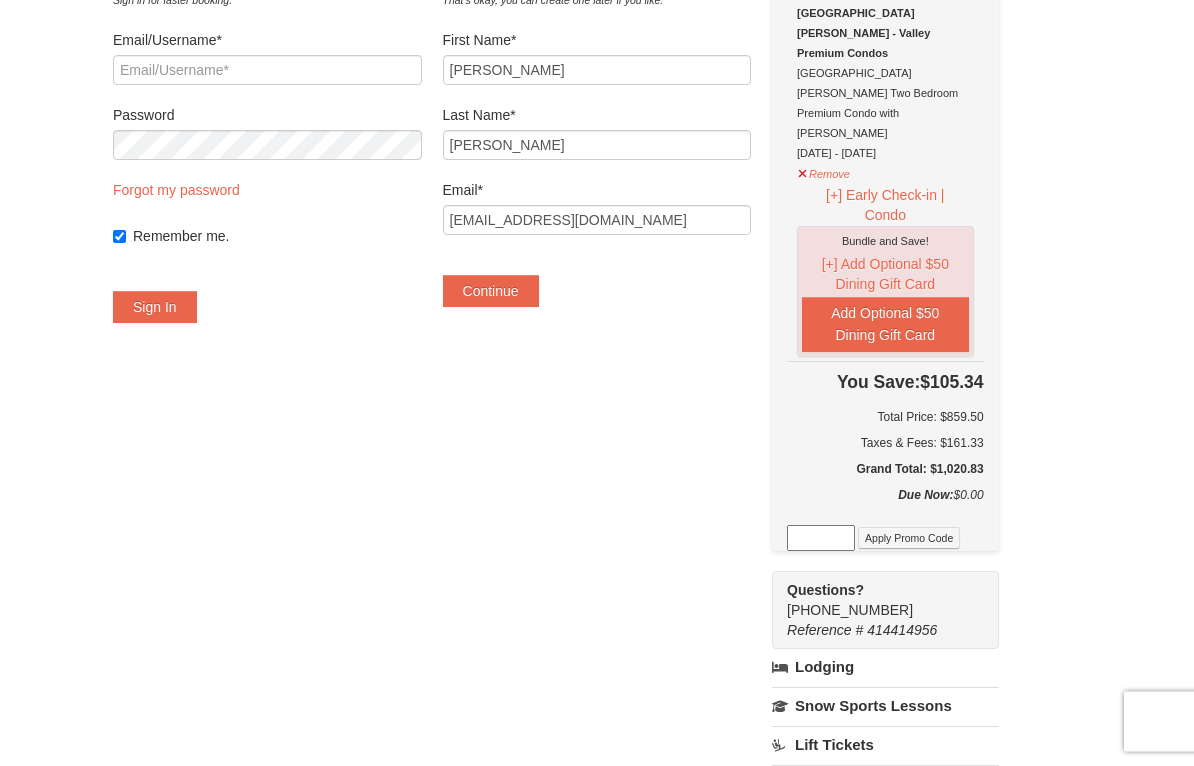 scroll, scrollTop: 165, scrollLeft: 0, axis: vertical 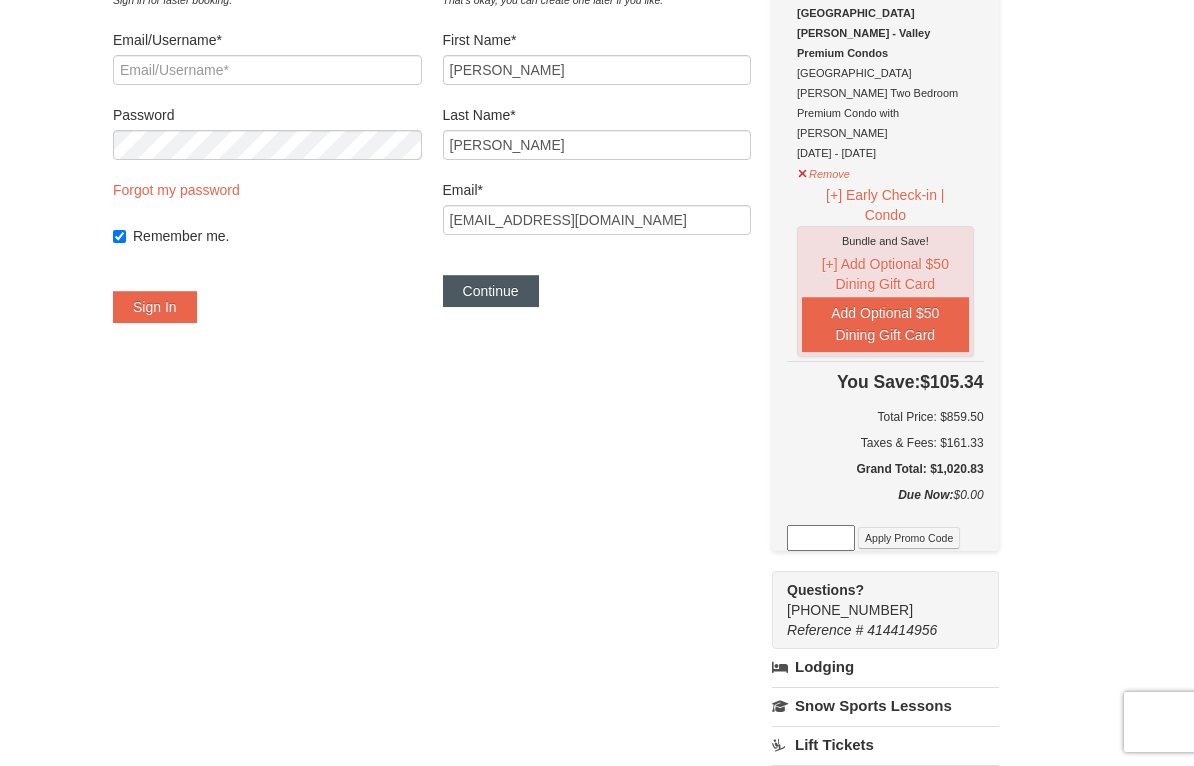 click on "Continue" at bounding box center [491, 291] 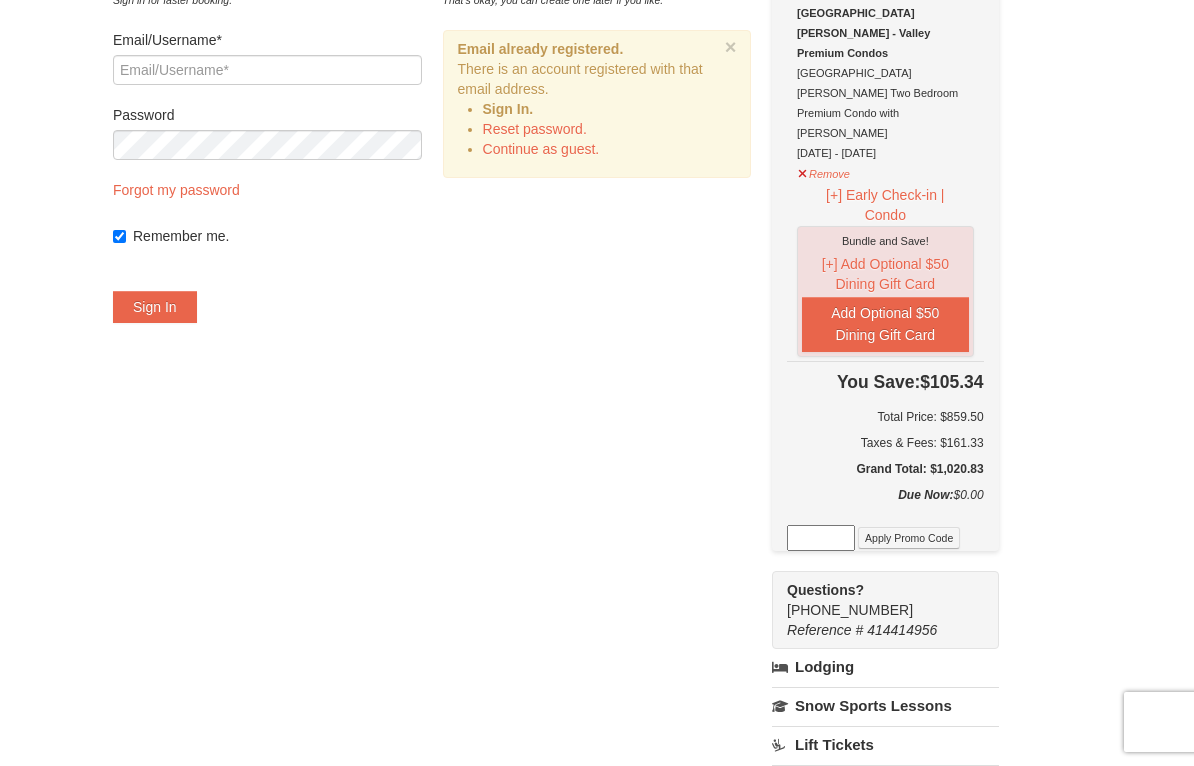 click on "Sign In." at bounding box center (508, 109) 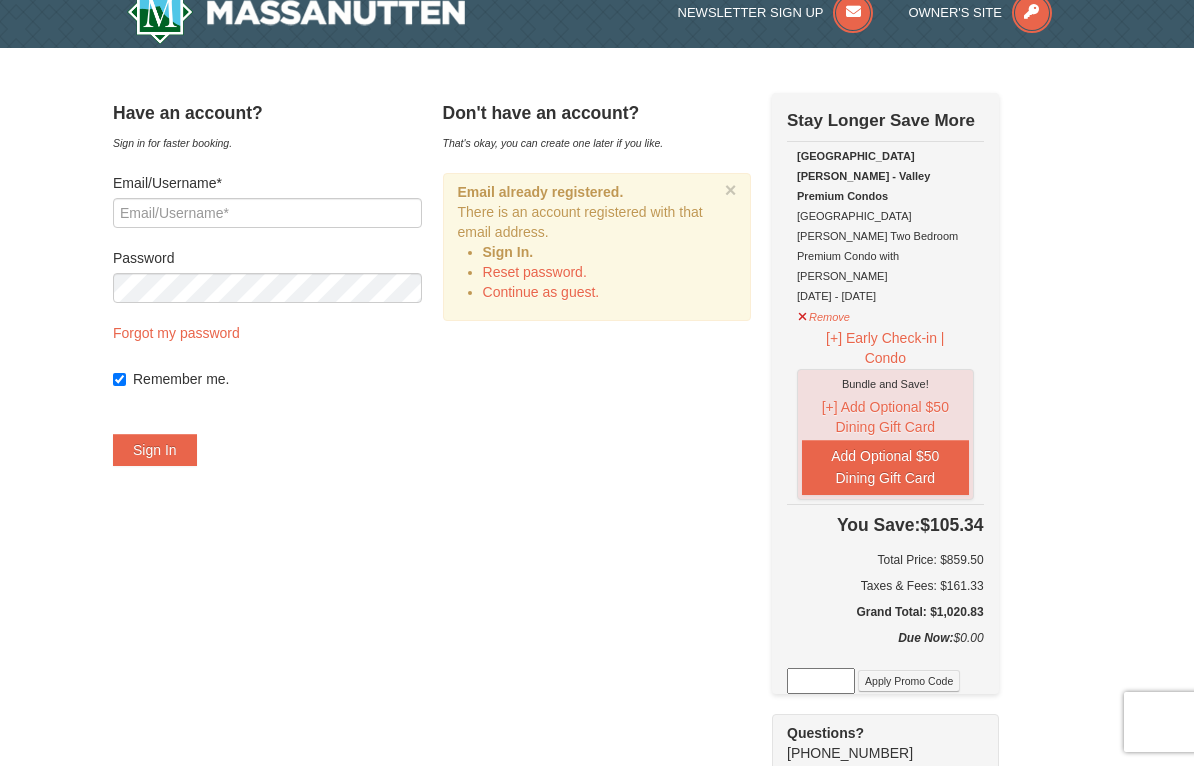 scroll, scrollTop: 24, scrollLeft: 0, axis: vertical 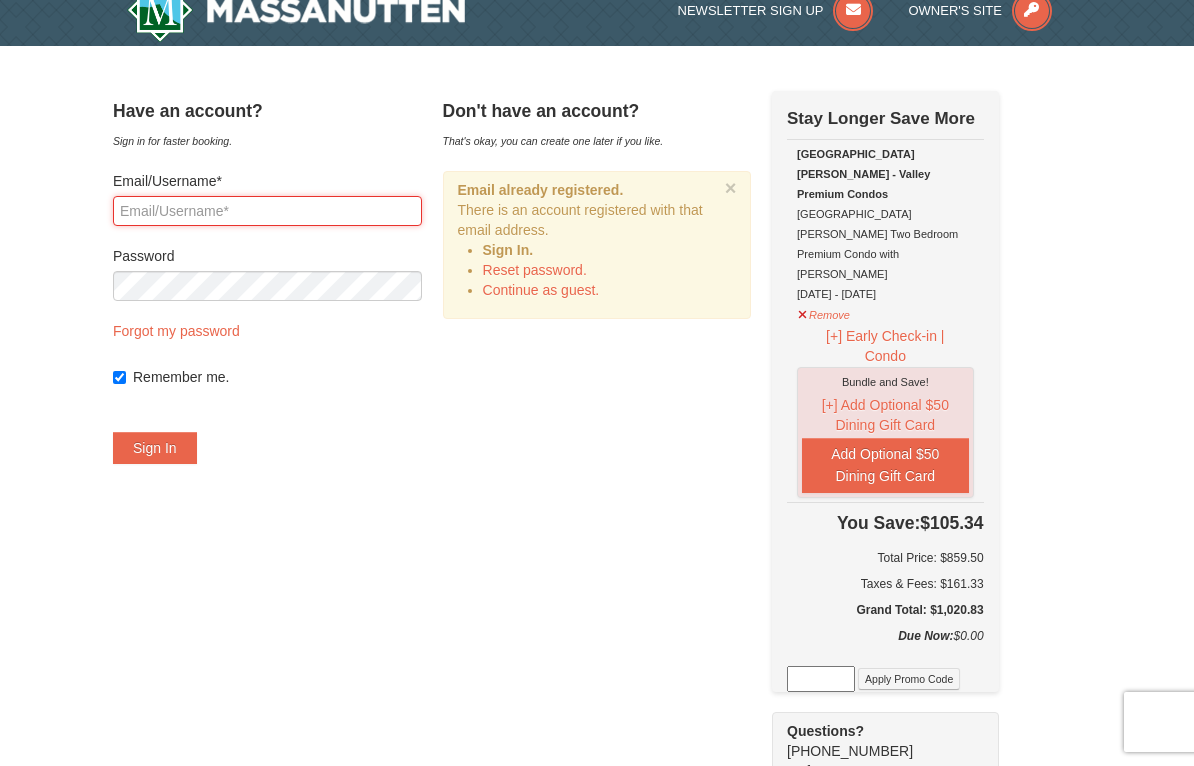 click on "Email/Username*" at bounding box center (267, 211) 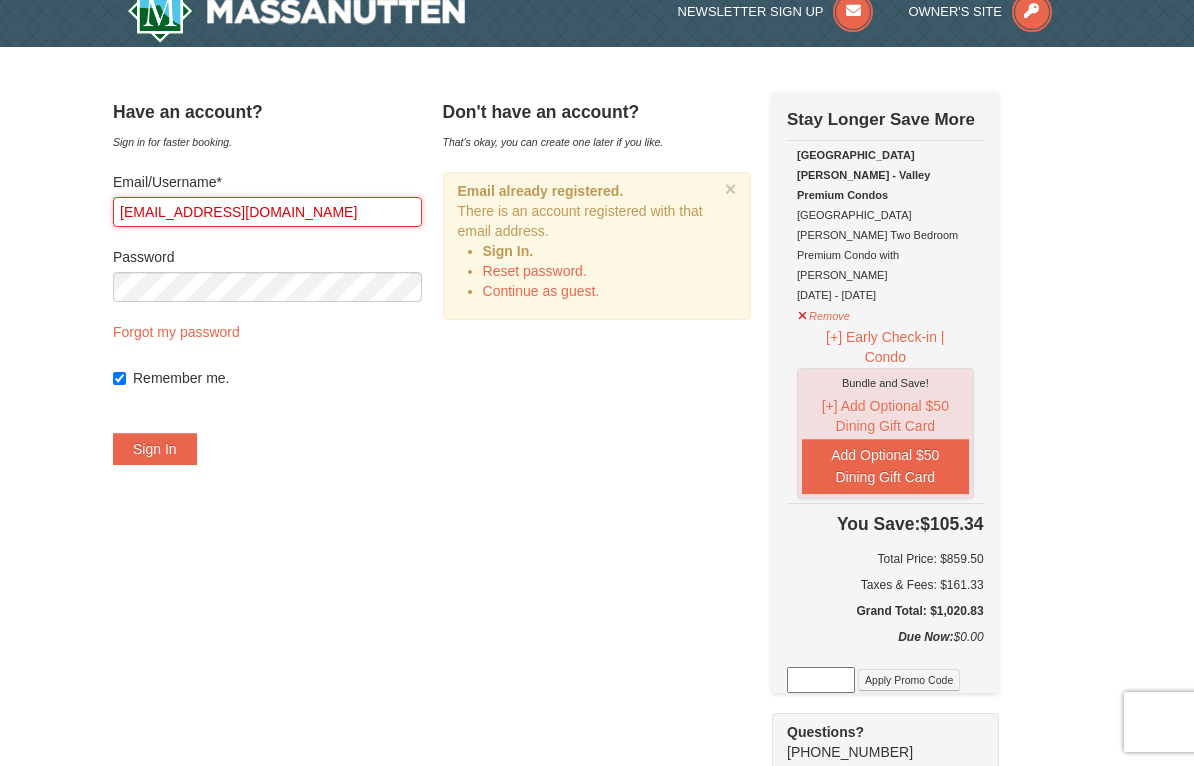 type on "[EMAIL_ADDRESS][DOMAIN_NAME]" 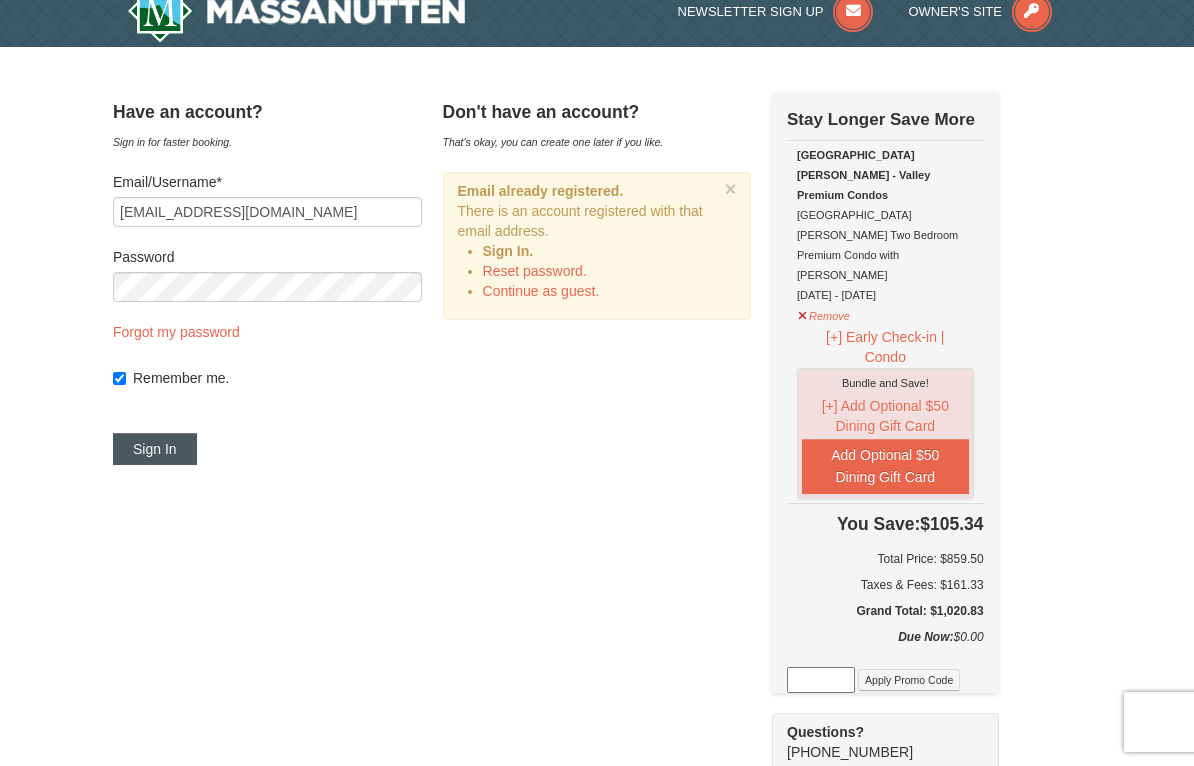 click on "Sign In" at bounding box center (155, 449) 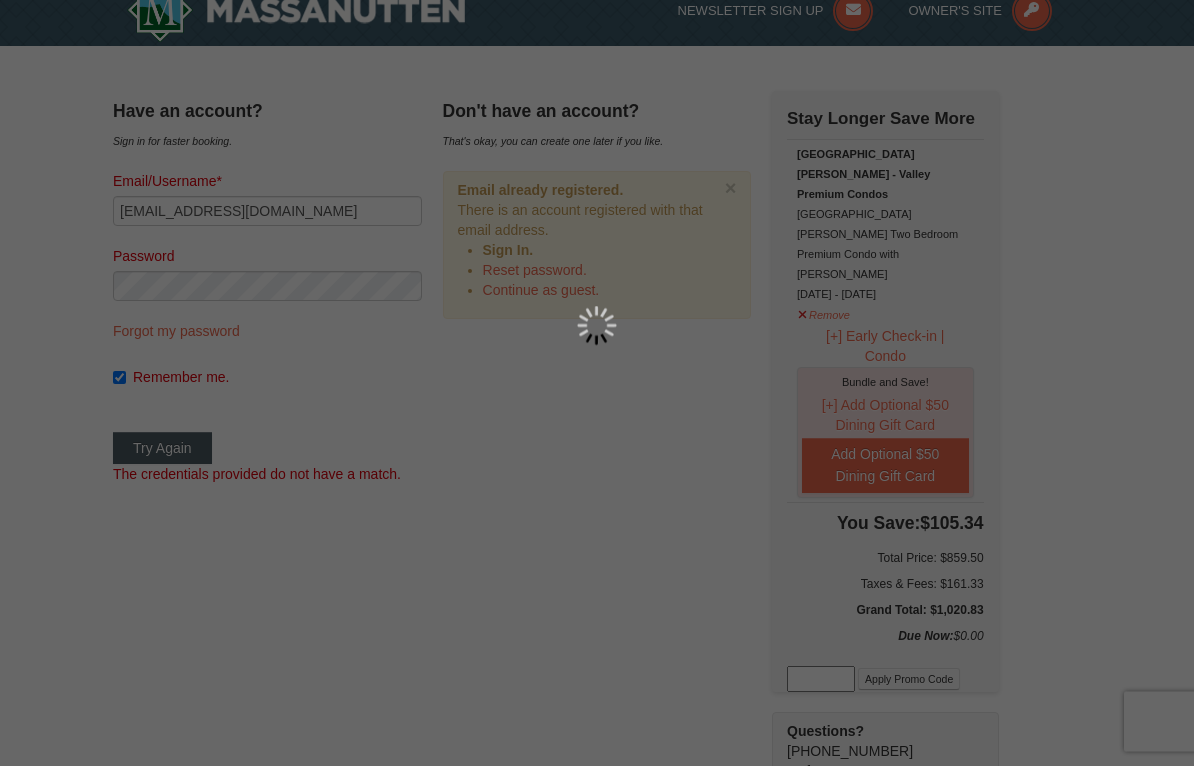 scroll, scrollTop: 24, scrollLeft: 0, axis: vertical 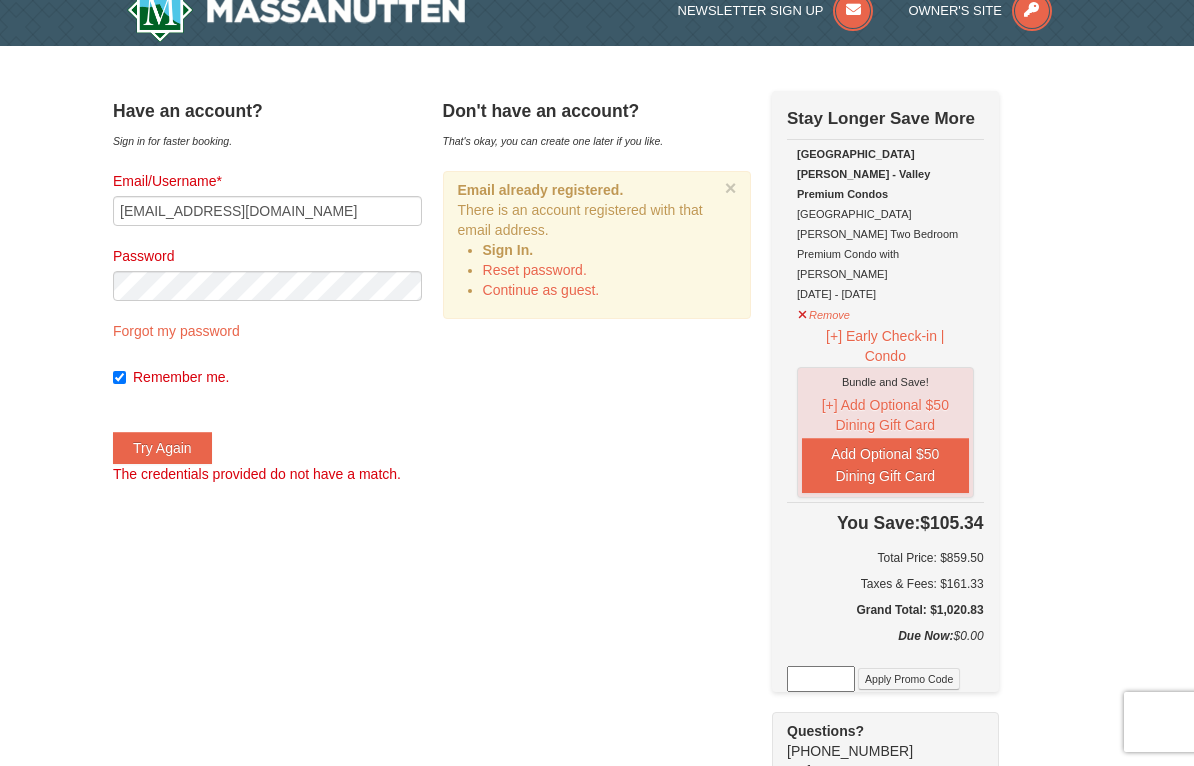 click on "Remember me." at bounding box center (119, 377) 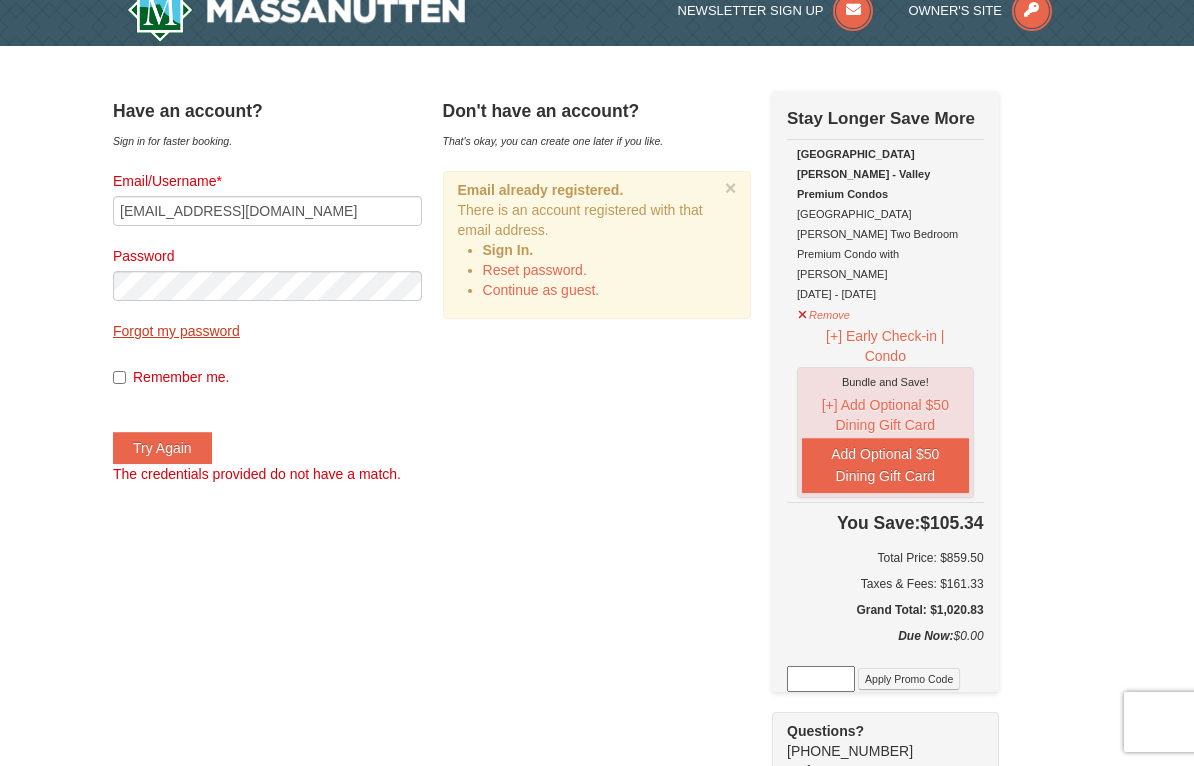 click on "Forgot my password" at bounding box center [176, 331] 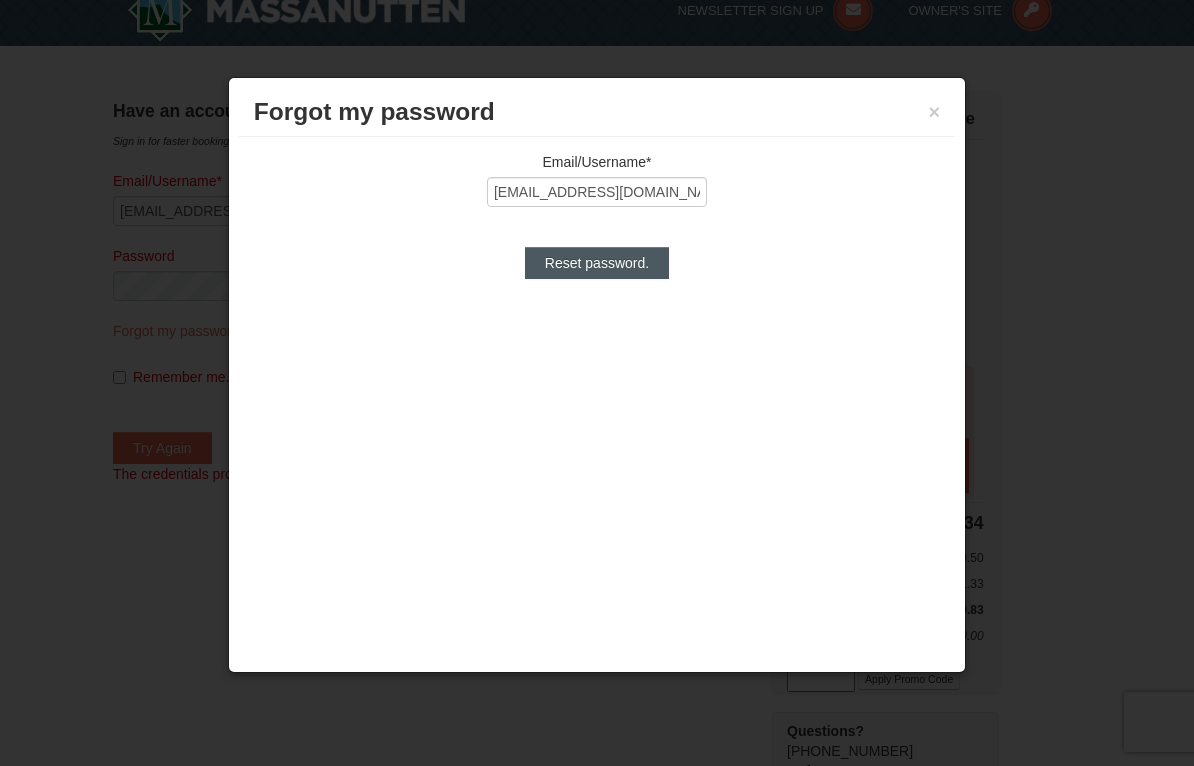 click on "Reset password." at bounding box center [597, 263] 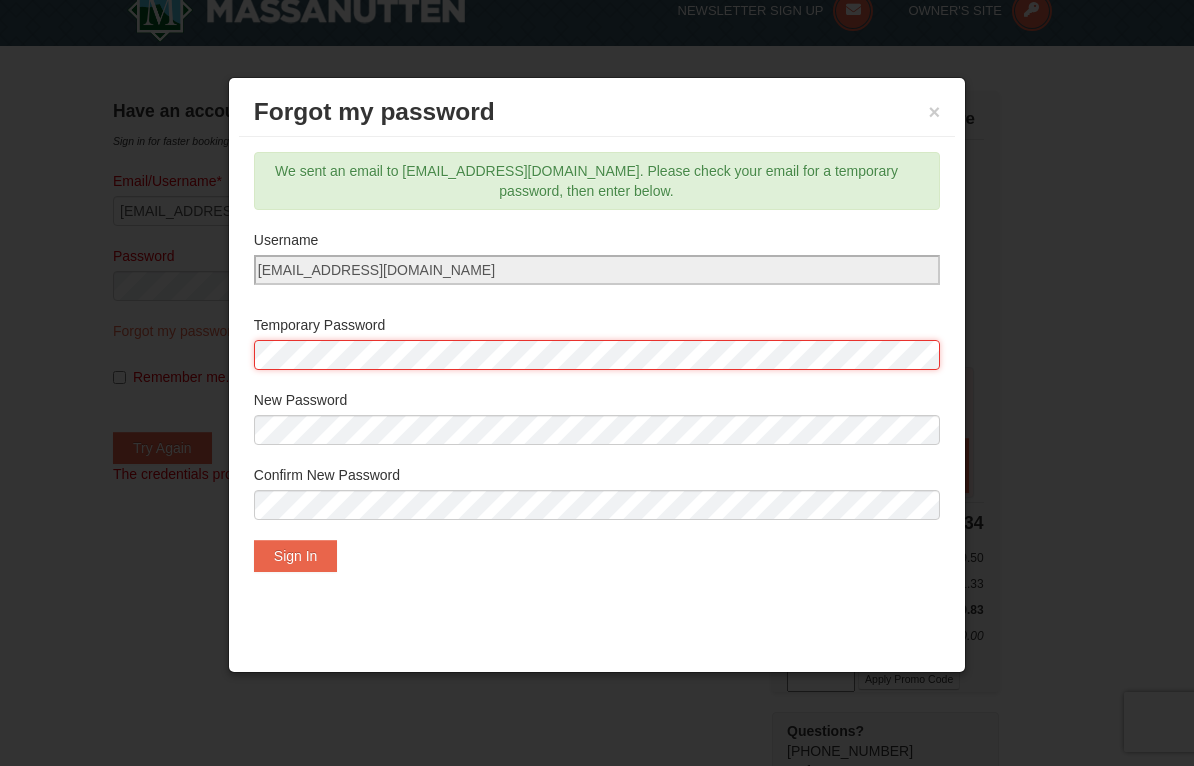 scroll, scrollTop: 23, scrollLeft: 0, axis: vertical 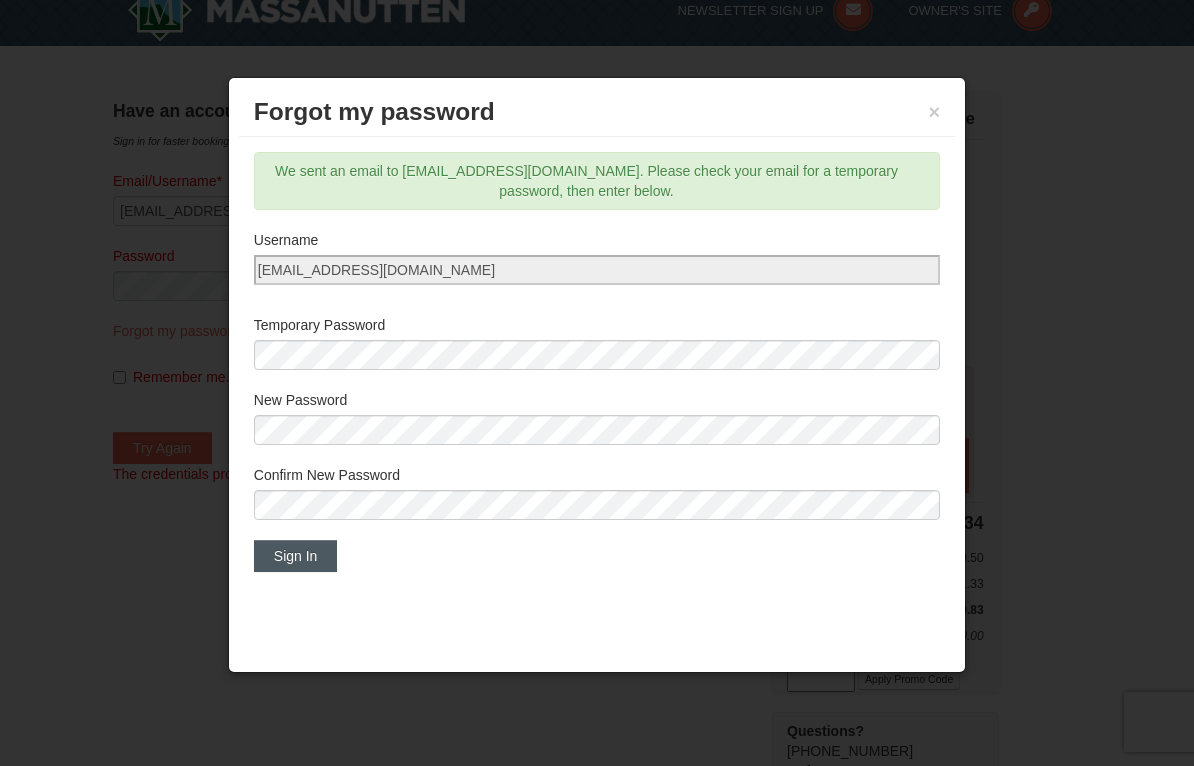 click on "Sign In" at bounding box center (296, 556) 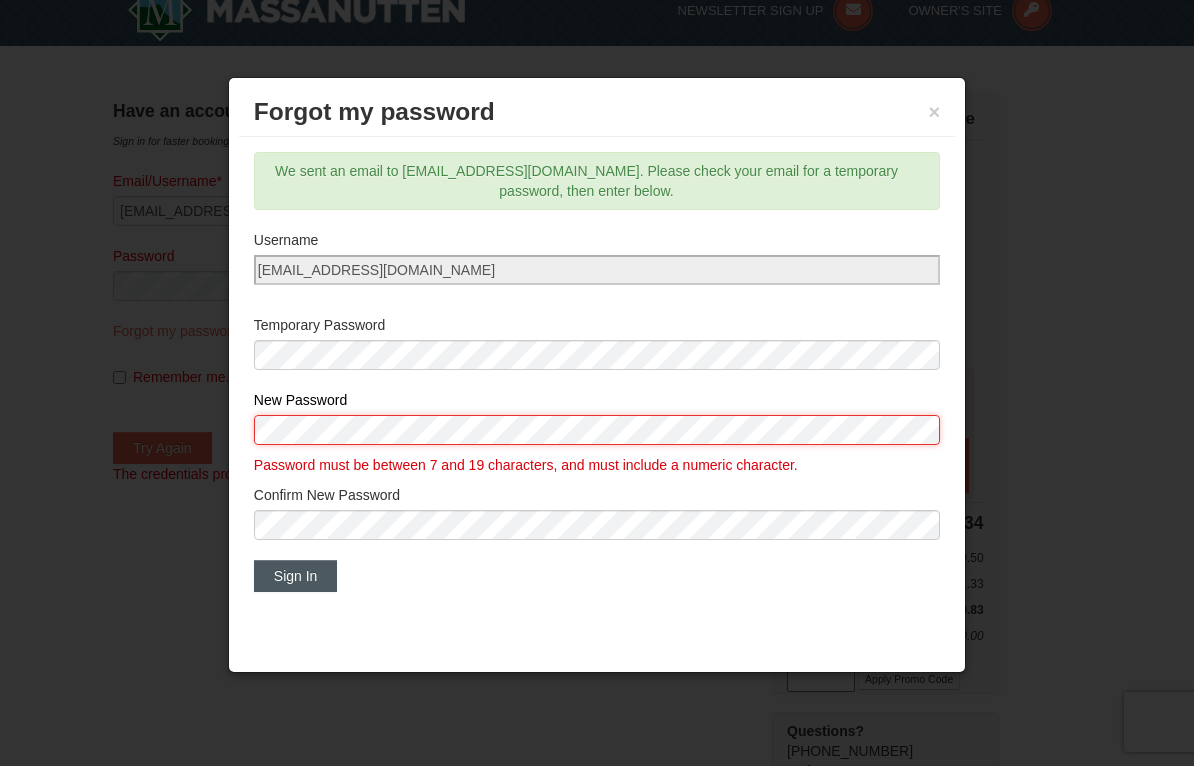 scroll, scrollTop: 23, scrollLeft: 0, axis: vertical 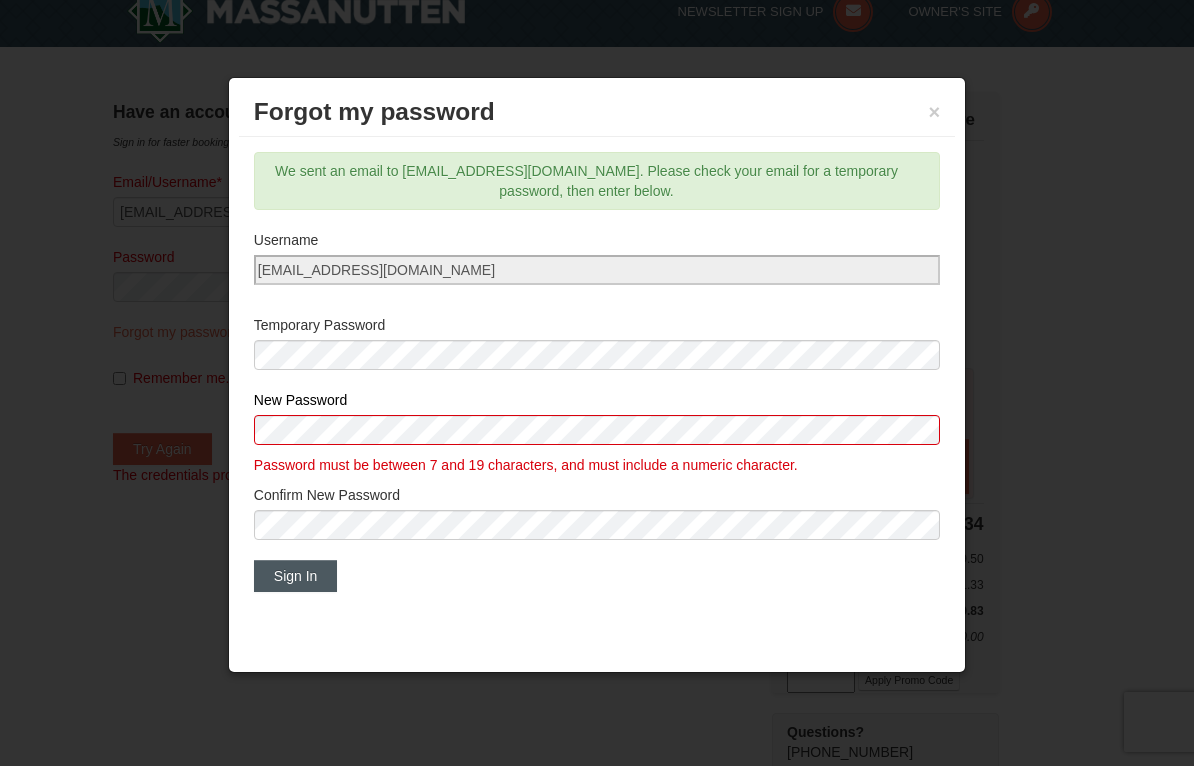 click on "Sign In" at bounding box center [296, 576] 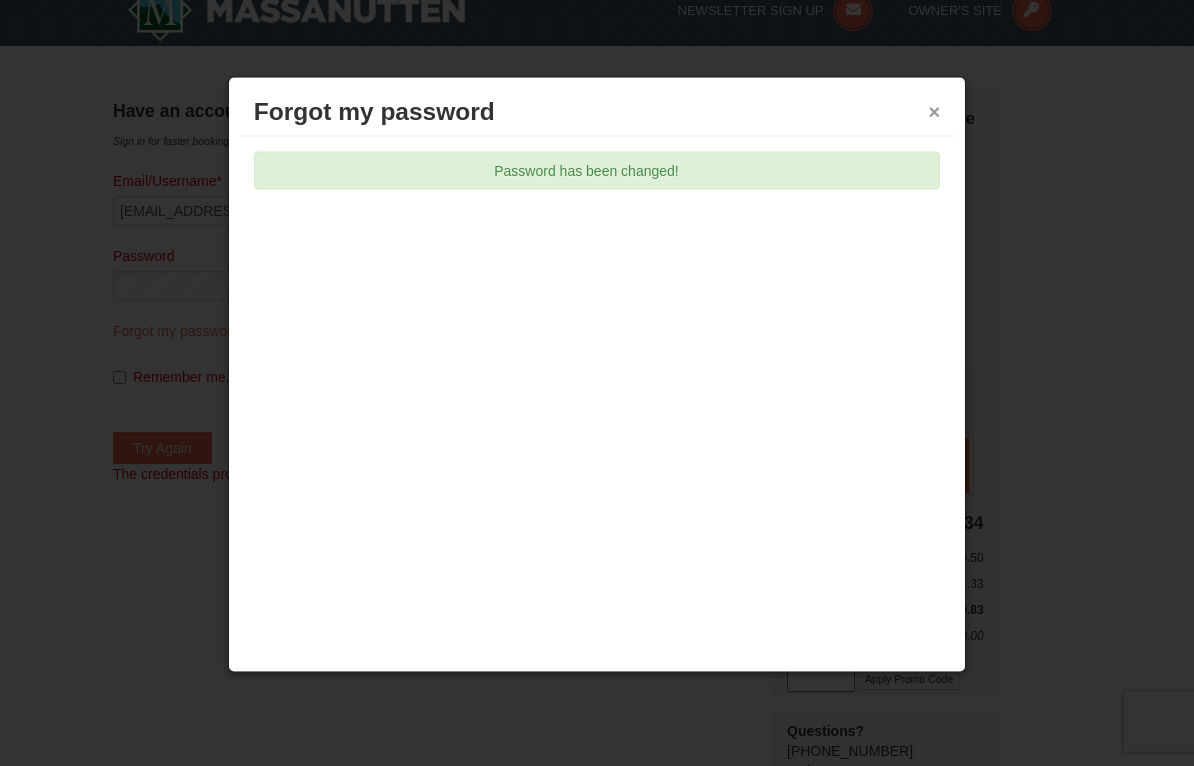 click on "×" at bounding box center (935, 112) 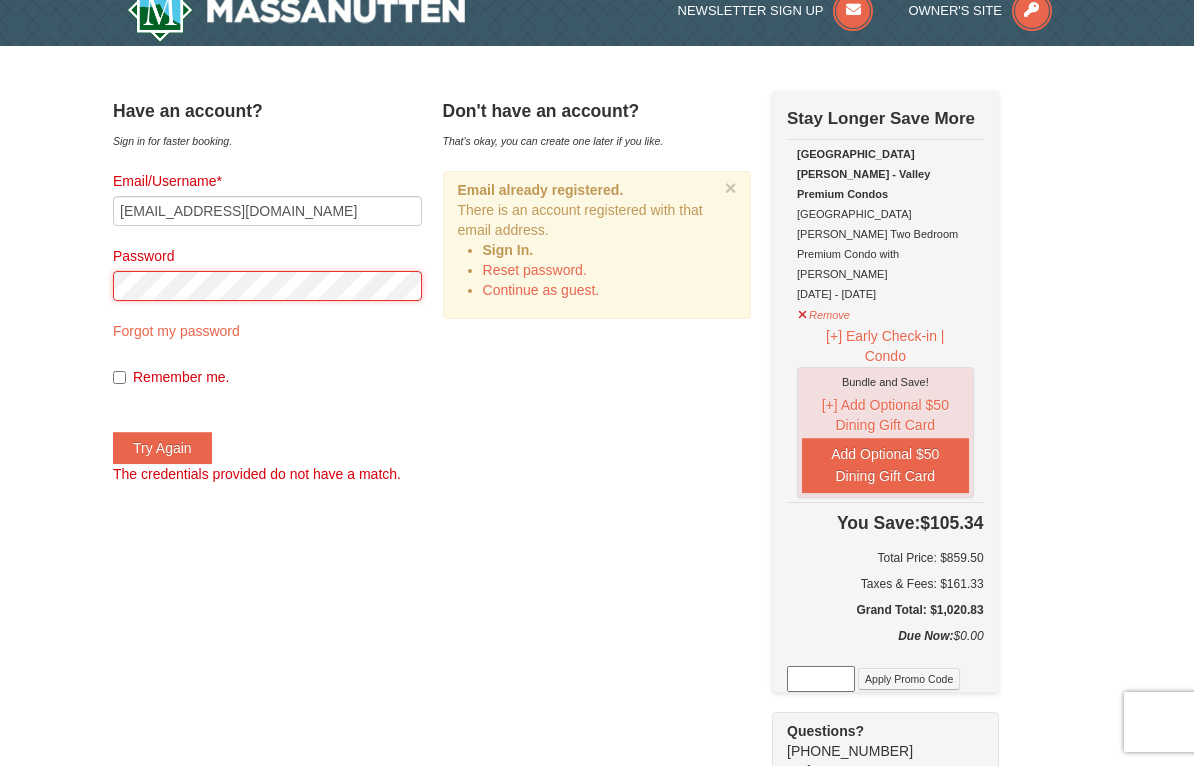 scroll, scrollTop: 23, scrollLeft: 0, axis: vertical 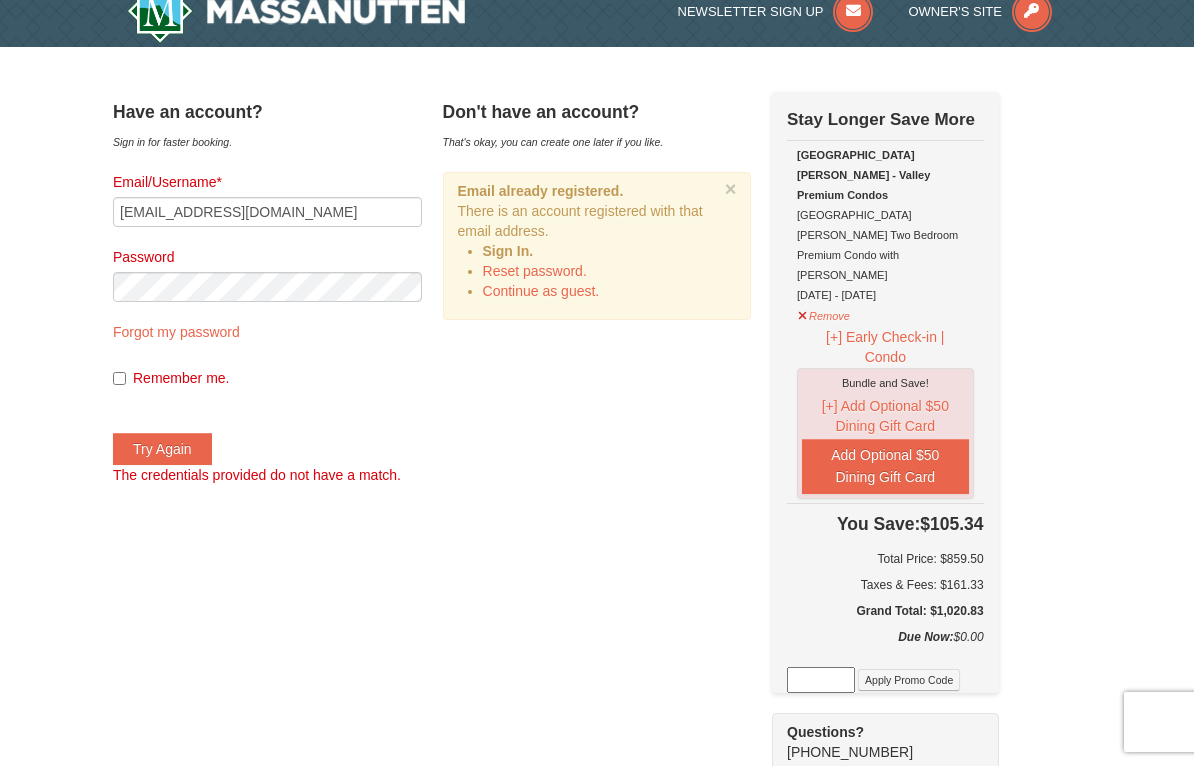 click on "Remember me." at bounding box center [277, 378] 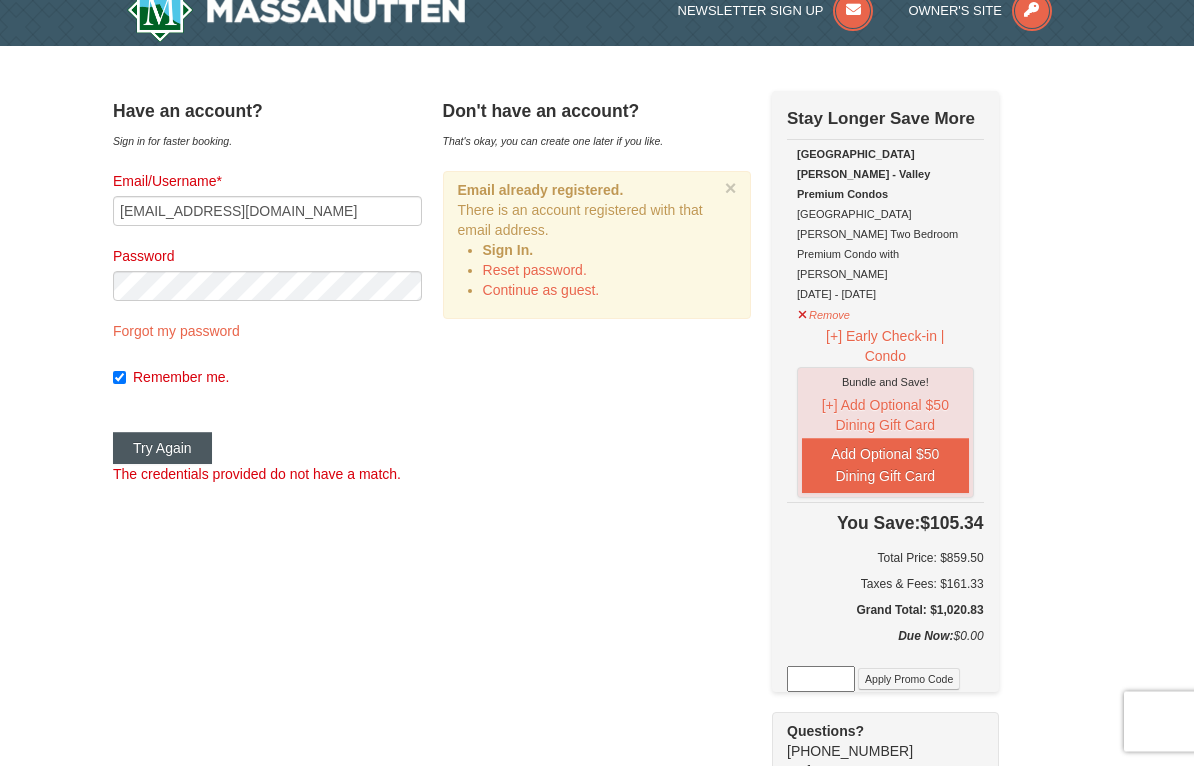 click on "Try Again" at bounding box center [162, 449] 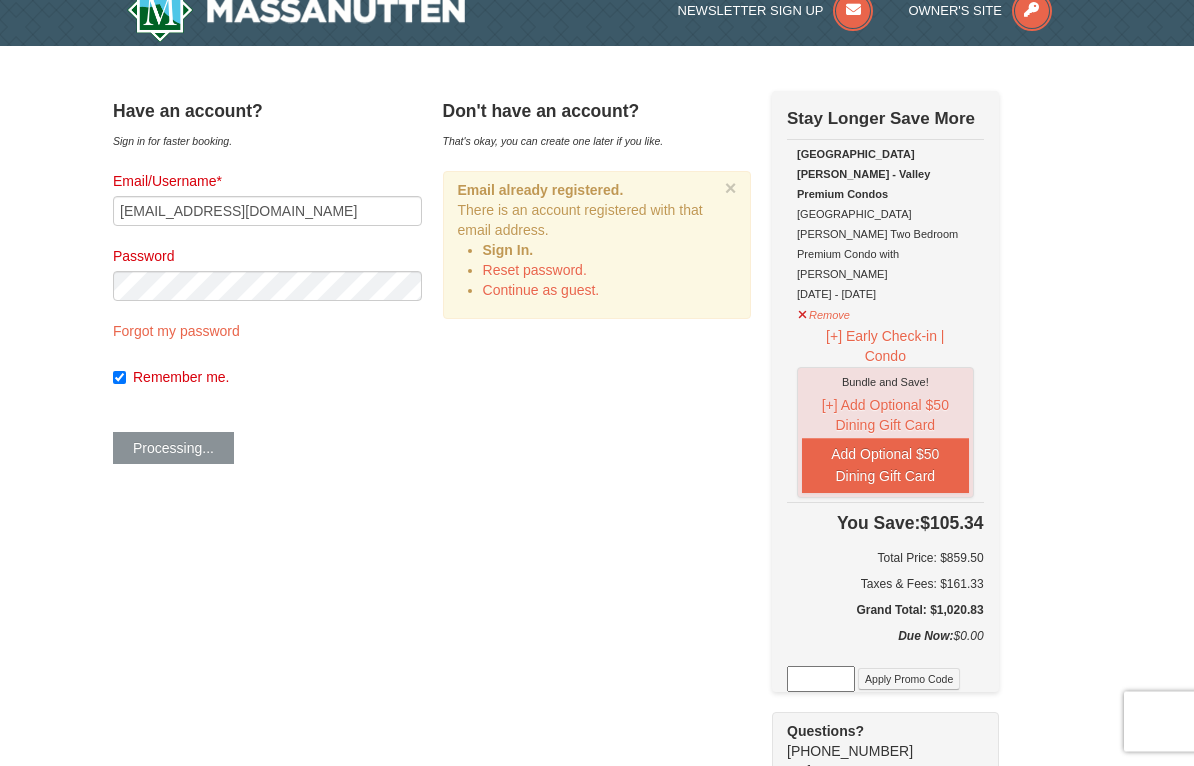 scroll, scrollTop: 24, scrollLeft: 0, axis: vertical 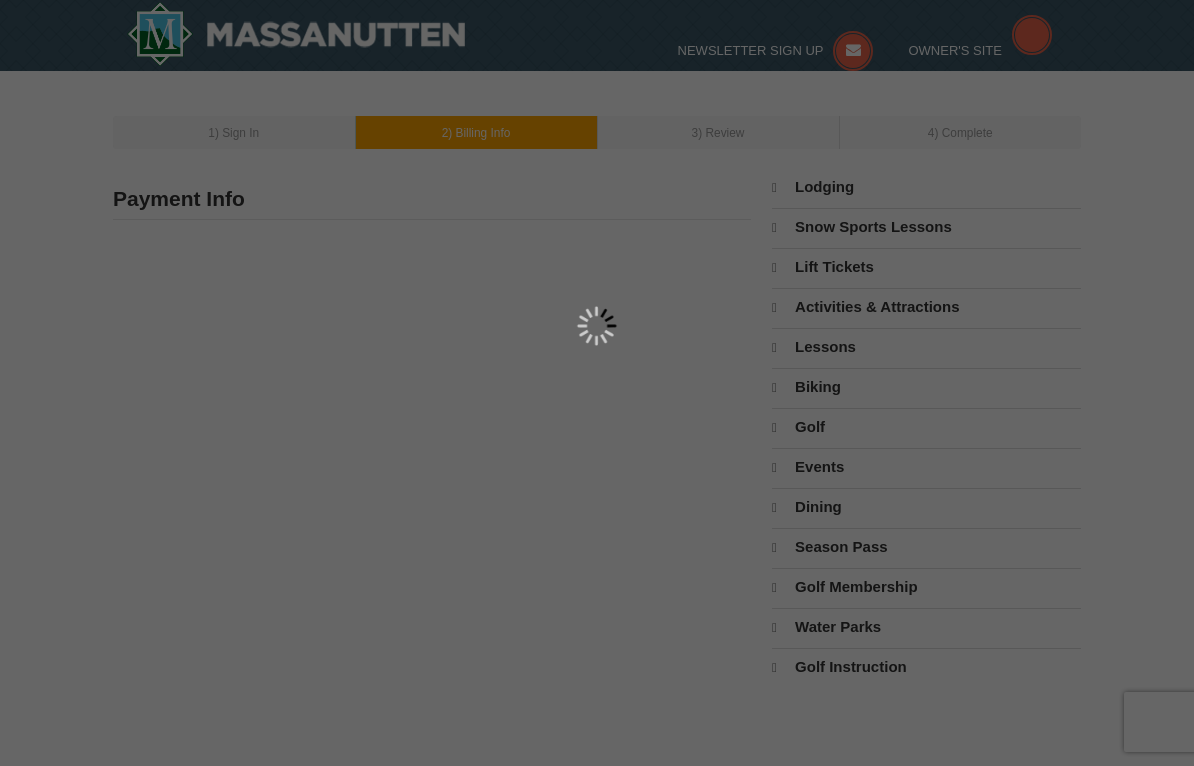 type on "[PERSON_NAME]" 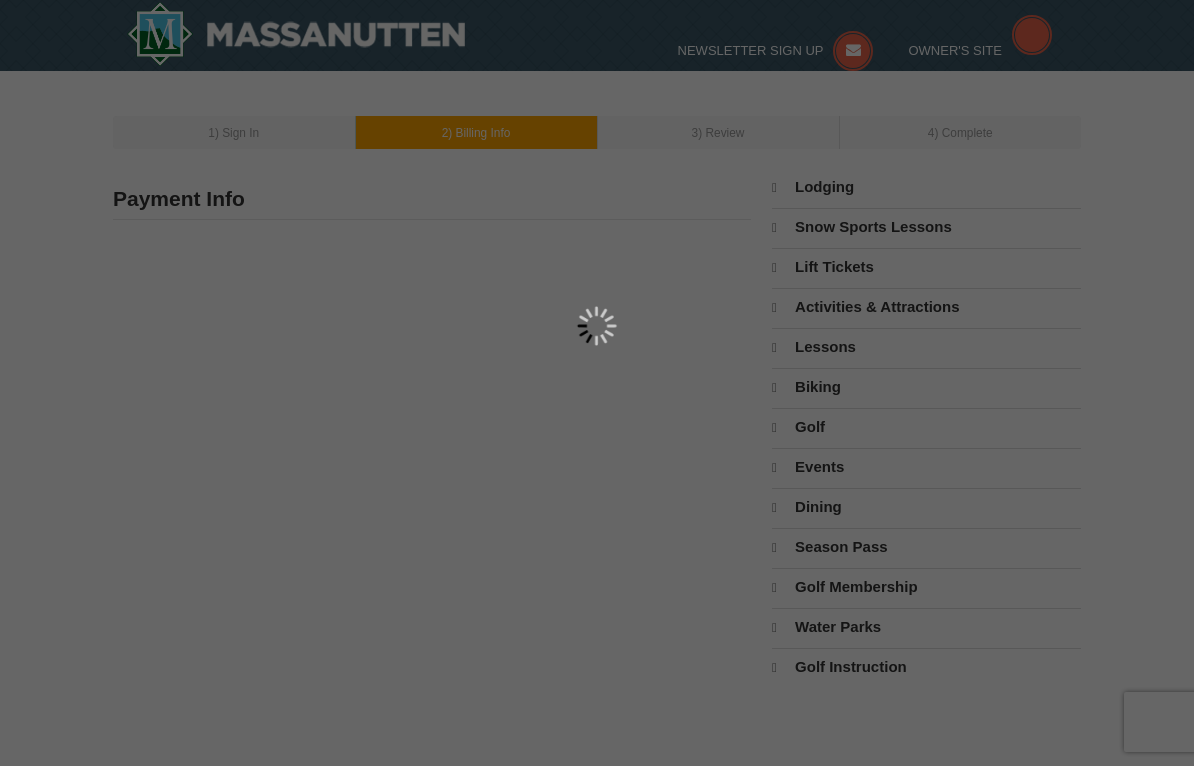 type on "brendansullivanmd@gmail.com" 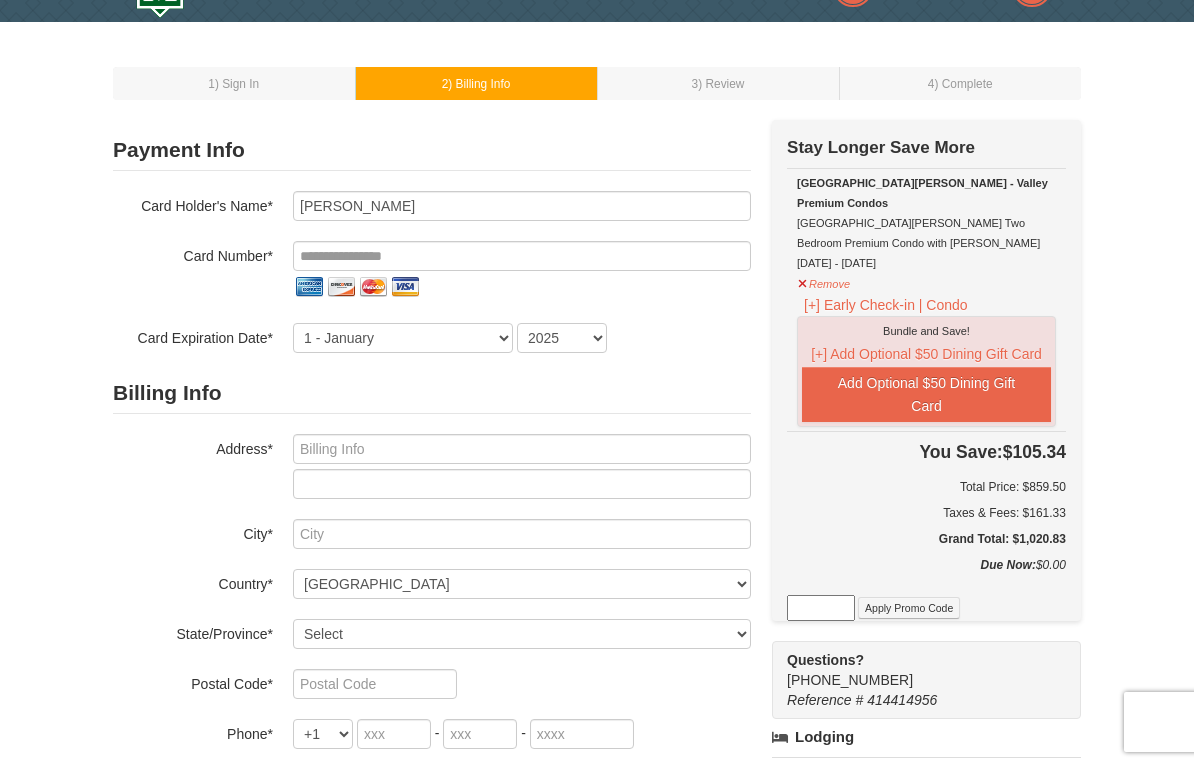 scroll, scrollTop: 47, scrollLeft: 0, axis: vertical 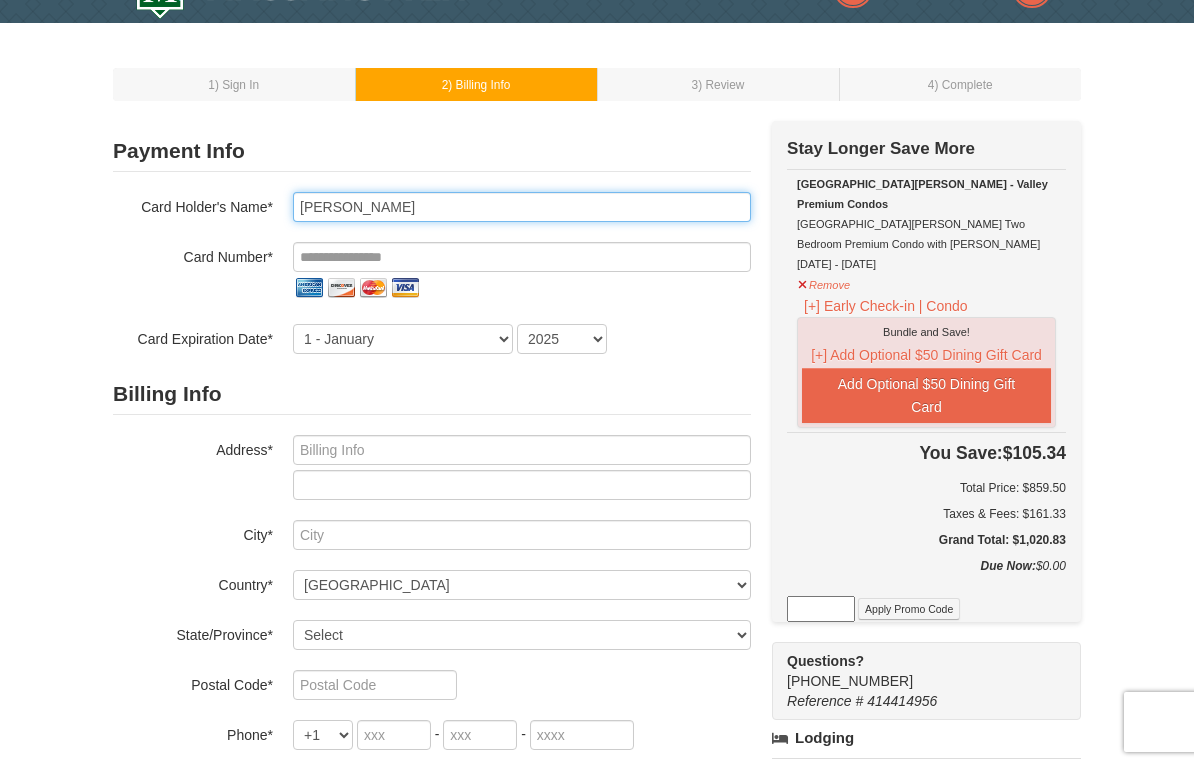 click on "Bendan Sullivan" at bounding box center (522, 207) 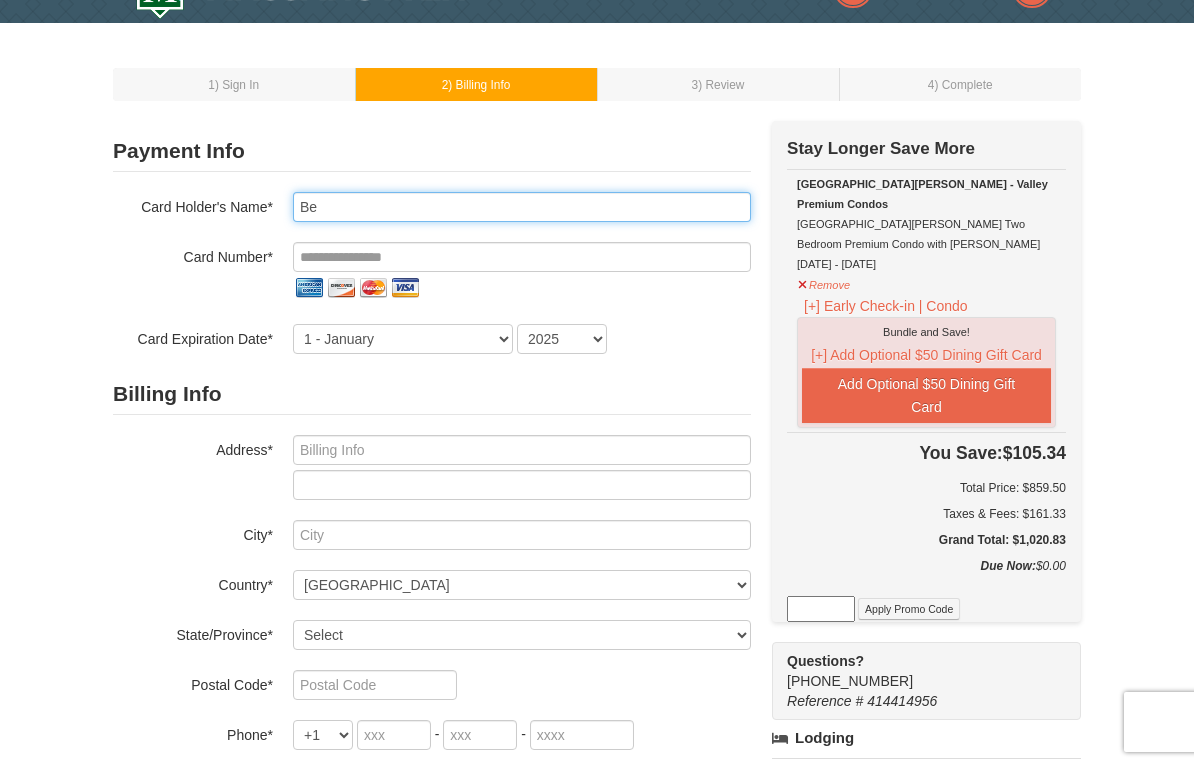 type on "B" 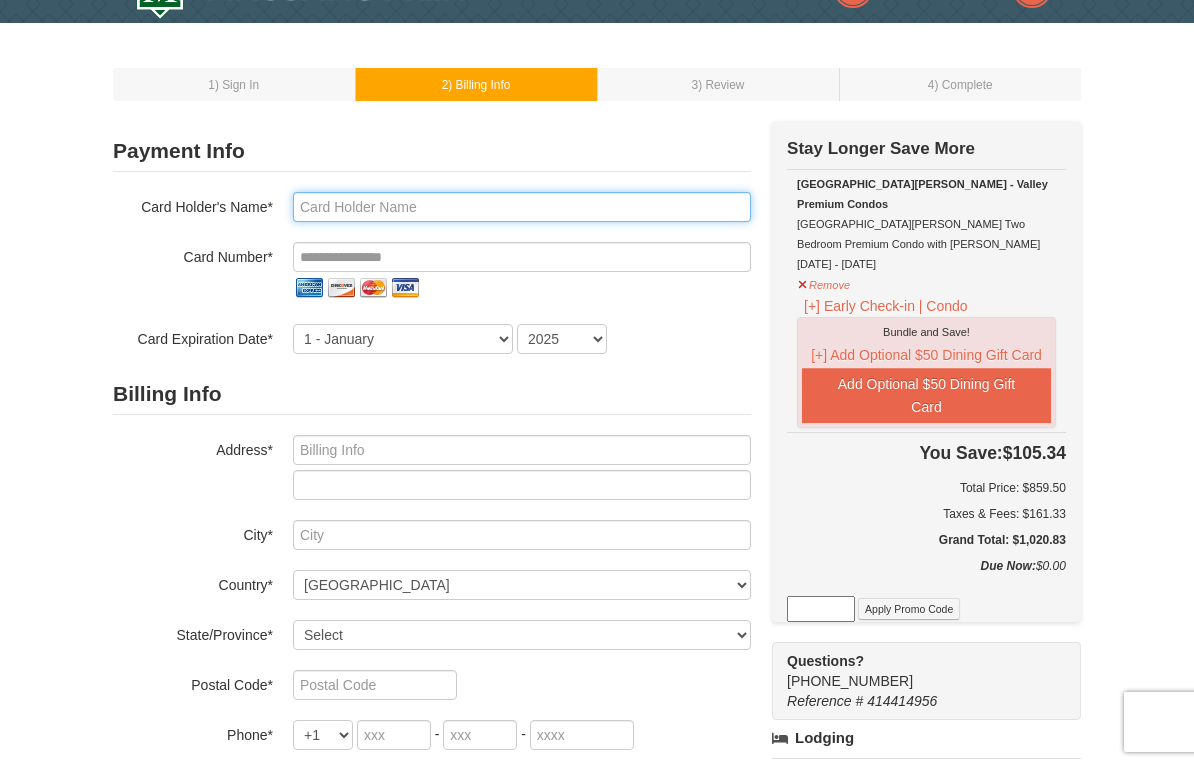 type on "Brendan Sullivan" 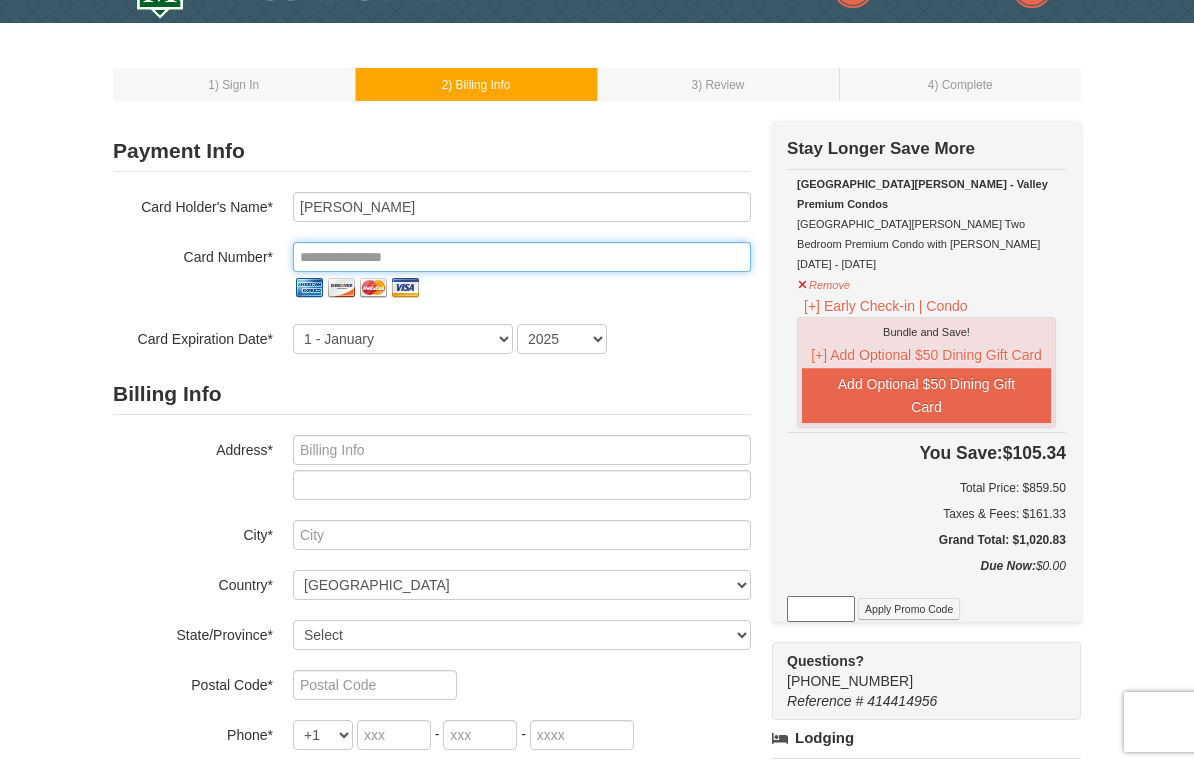 type on "**********" 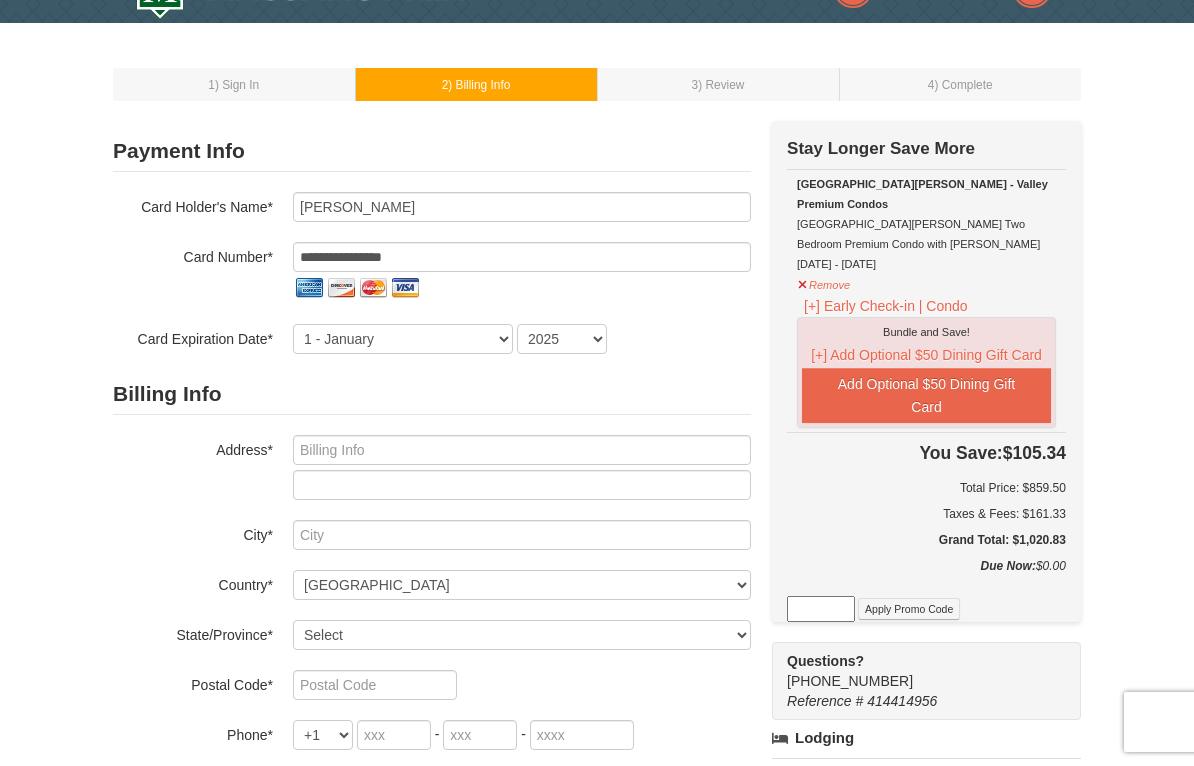 select on "7" 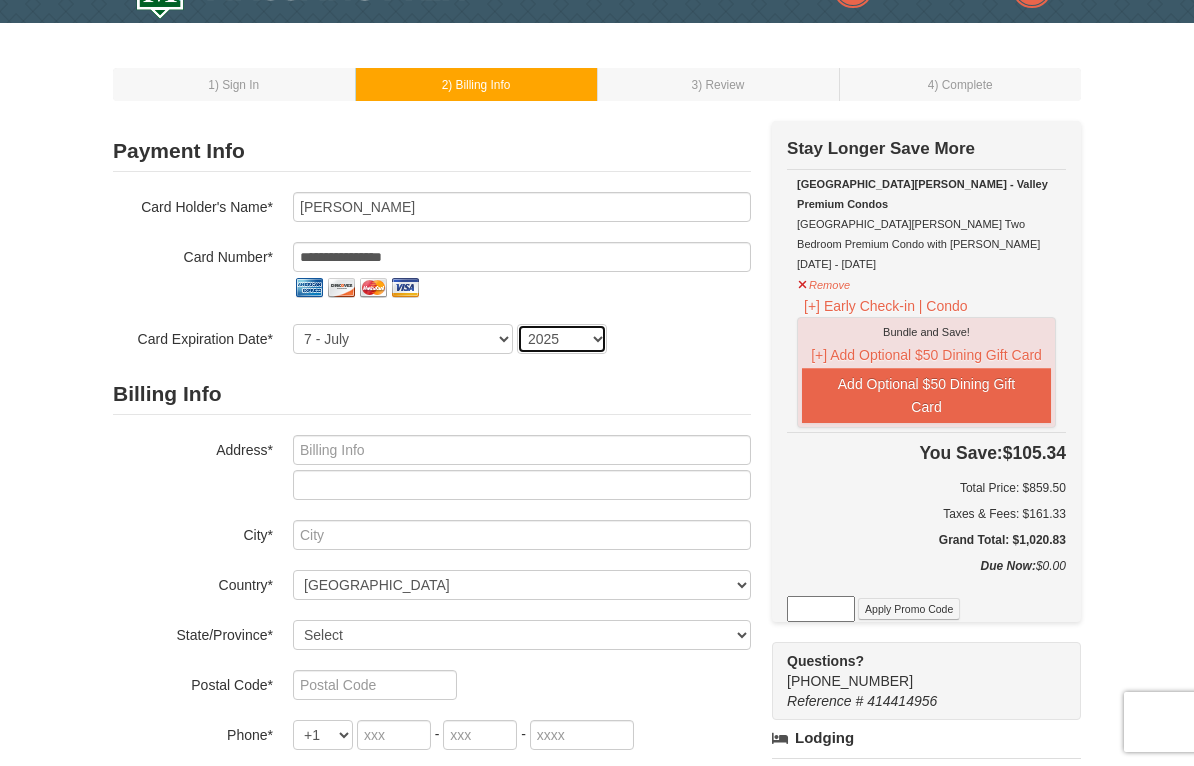 select on "2028" 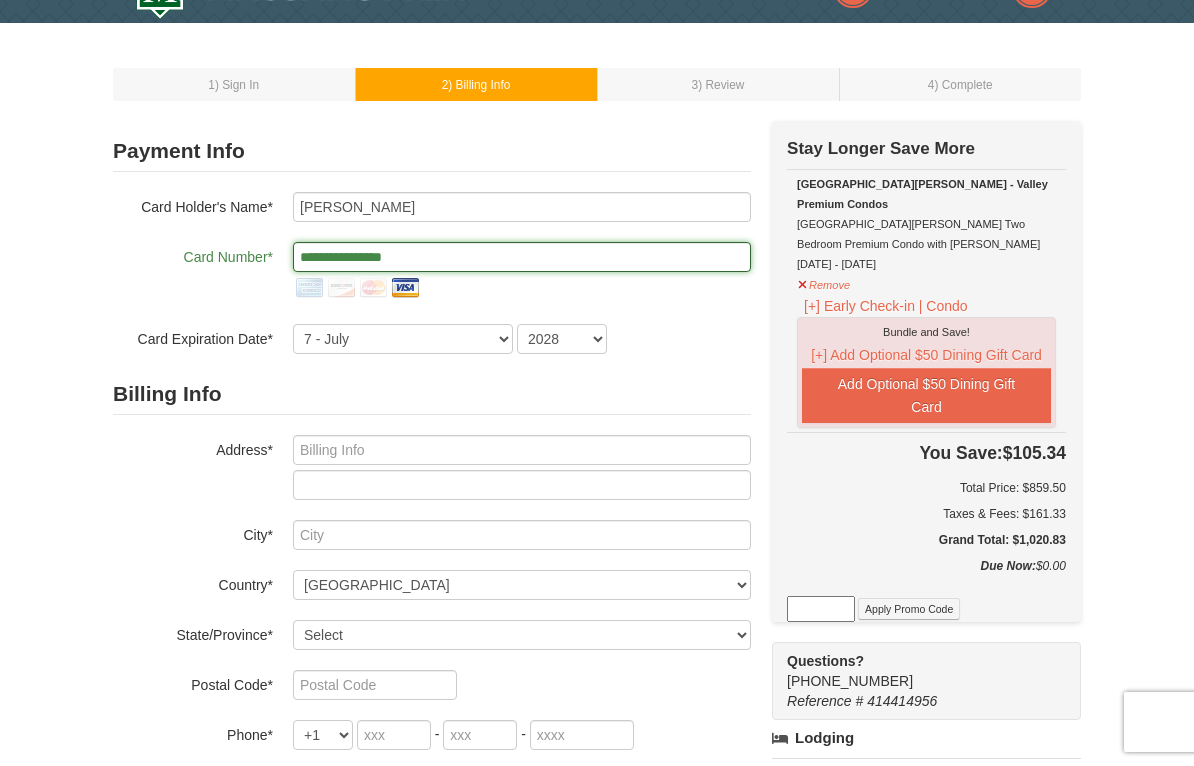 click on "**********" at bounding box center [522, 257] 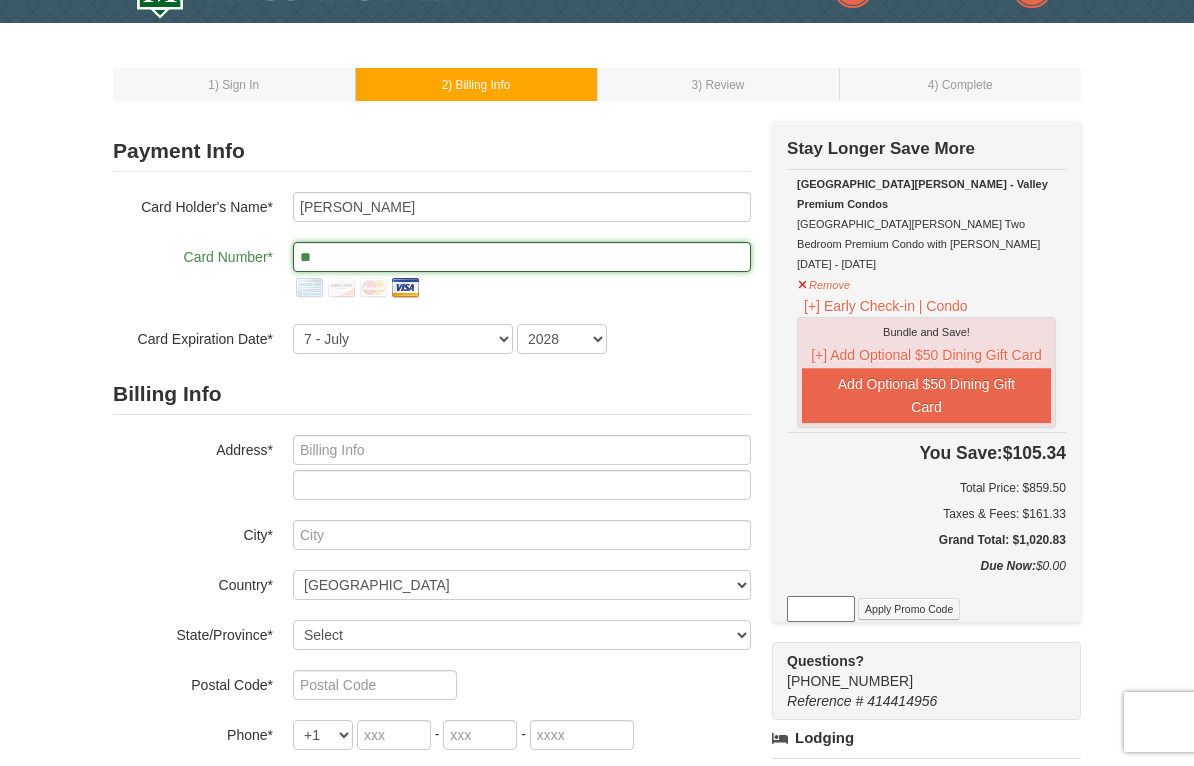 type on "*" 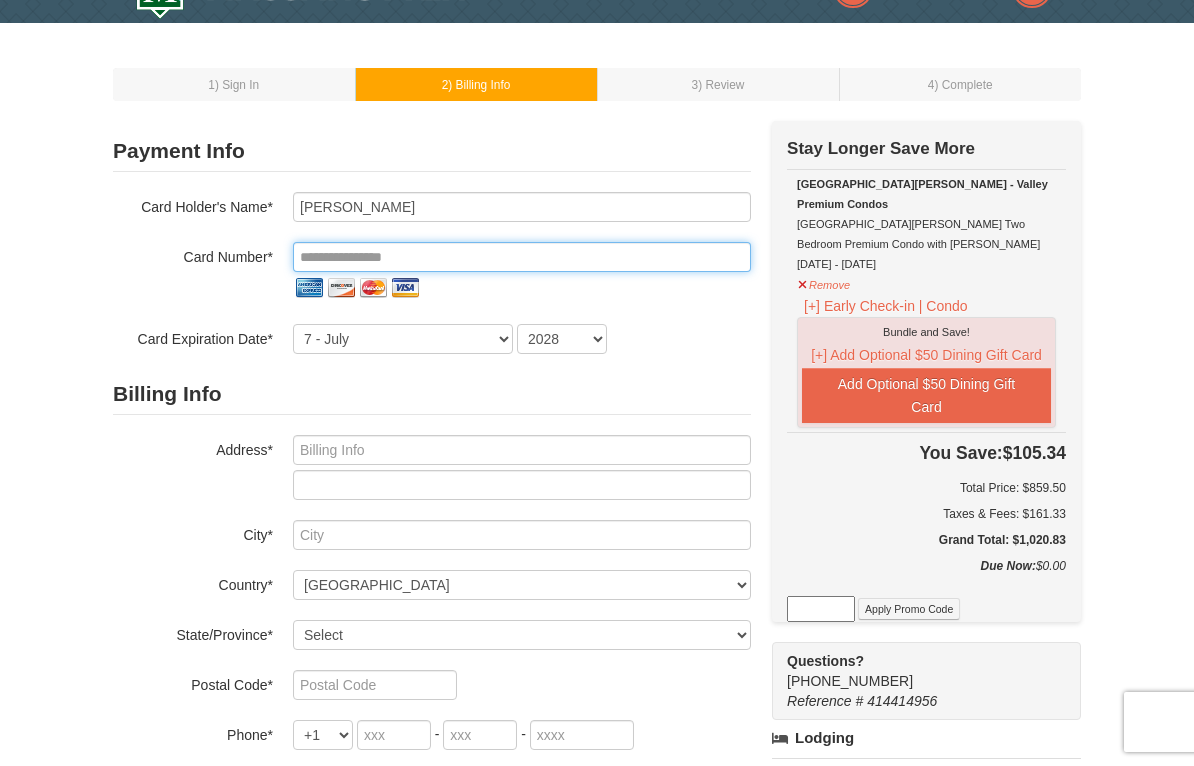 click at bounding box center [522, 257] 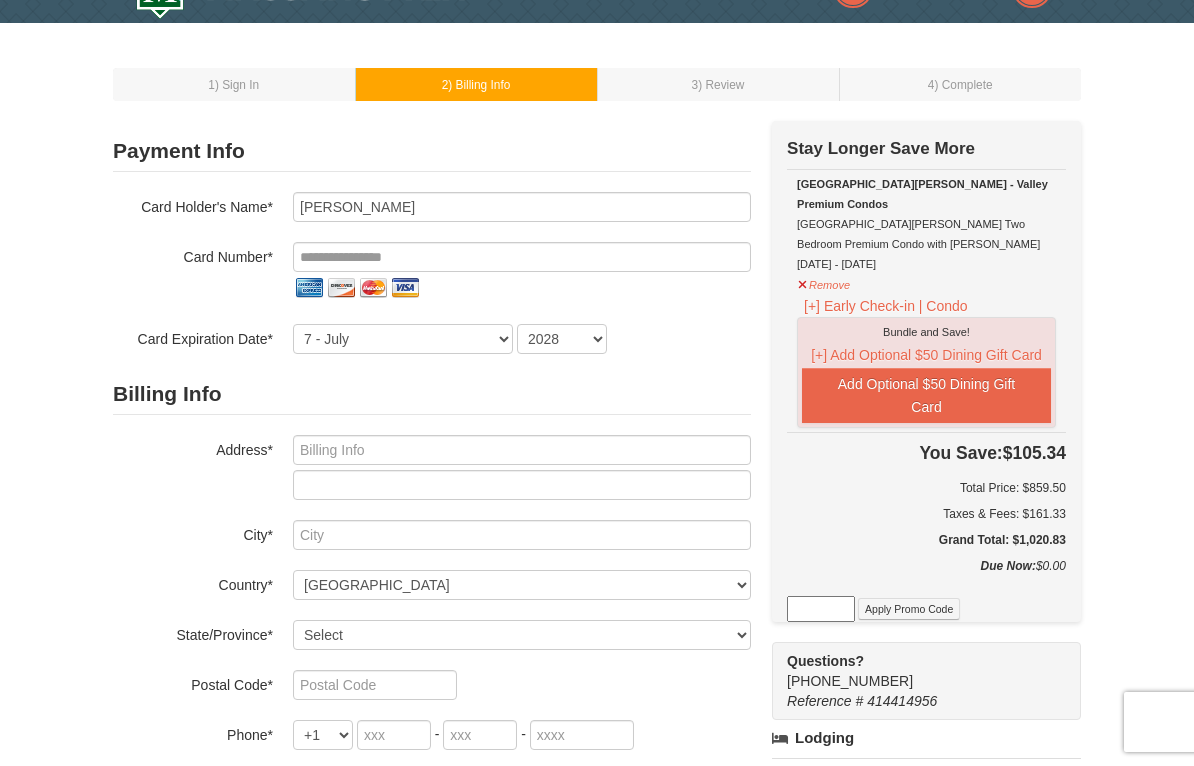 click on "Card Holder's Name*
Brendan Sullivan
Card Number*
Card Expiration Date*
1 - January 2 - February 3 - March 4 - April 5 - May 6 - June 7 - July 8 - August 9 - September 10 - October 11 - November 12 - December
2025 2026 2027 2028 2029 2030 2031 2032 2033 2034" at bounding box center [432, 273] 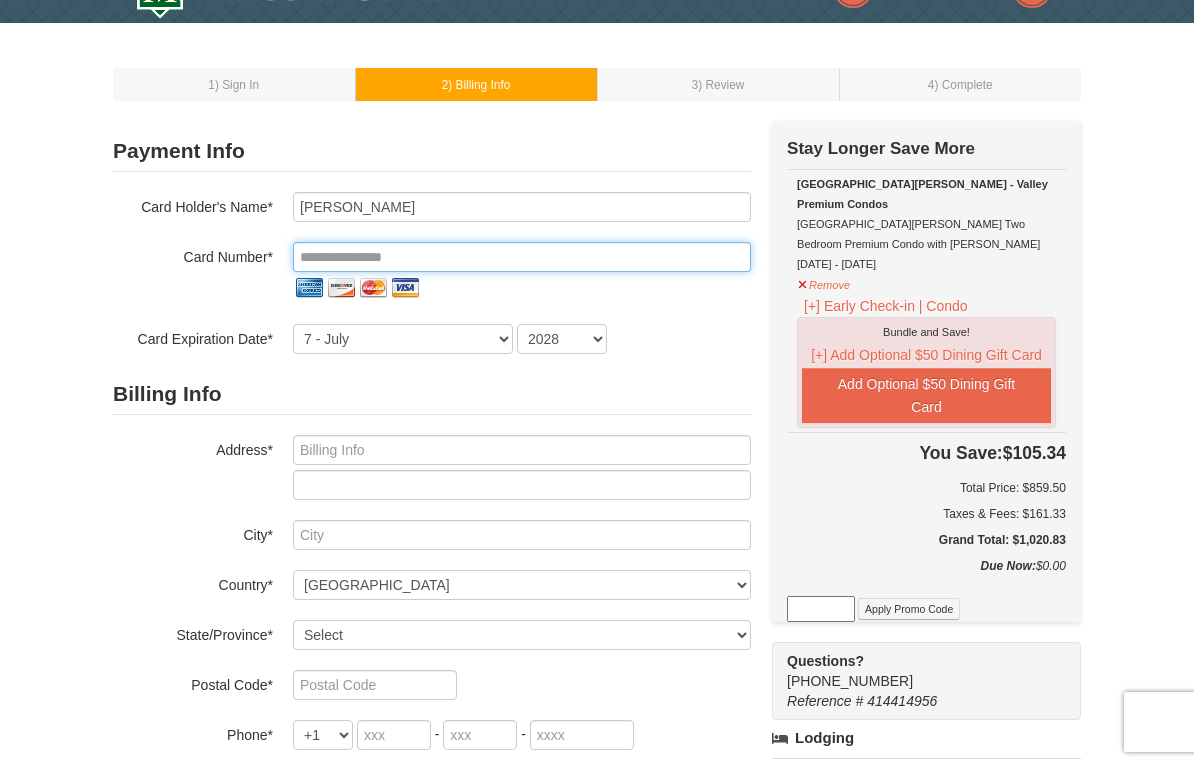 click at bounding box center [522, 257] 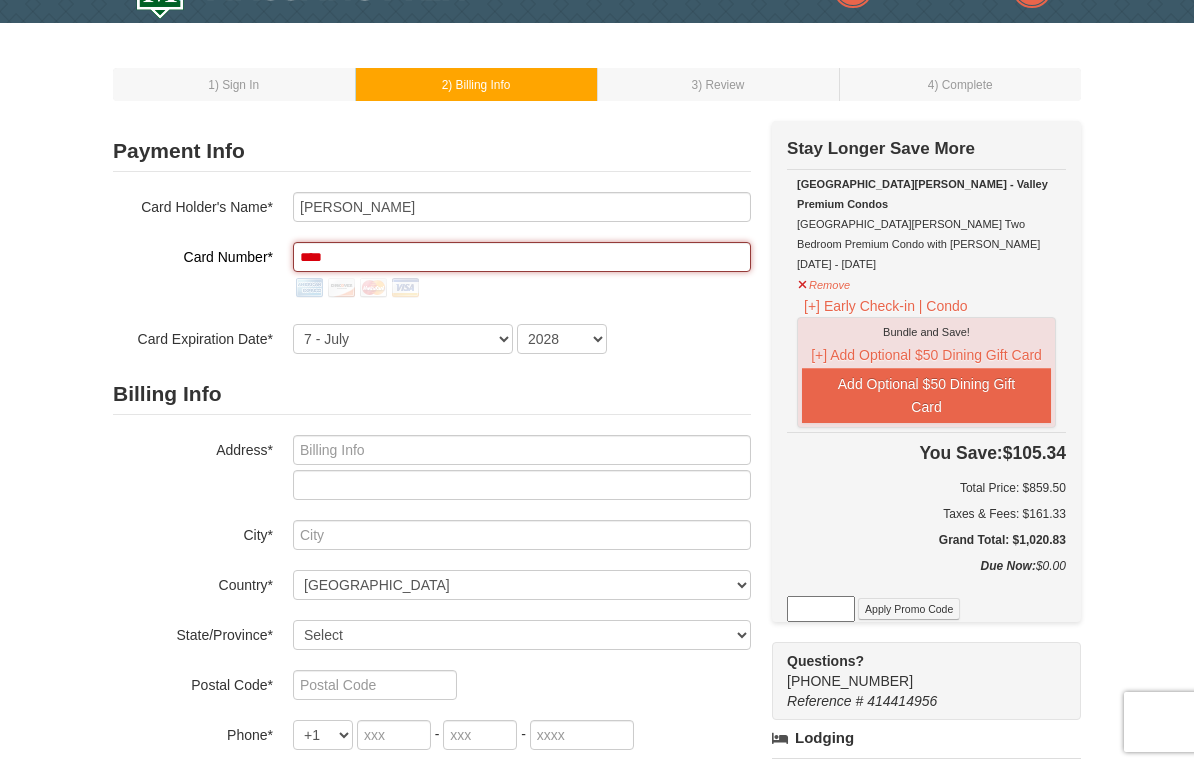 click on "****" at bounding box center (522, 257) 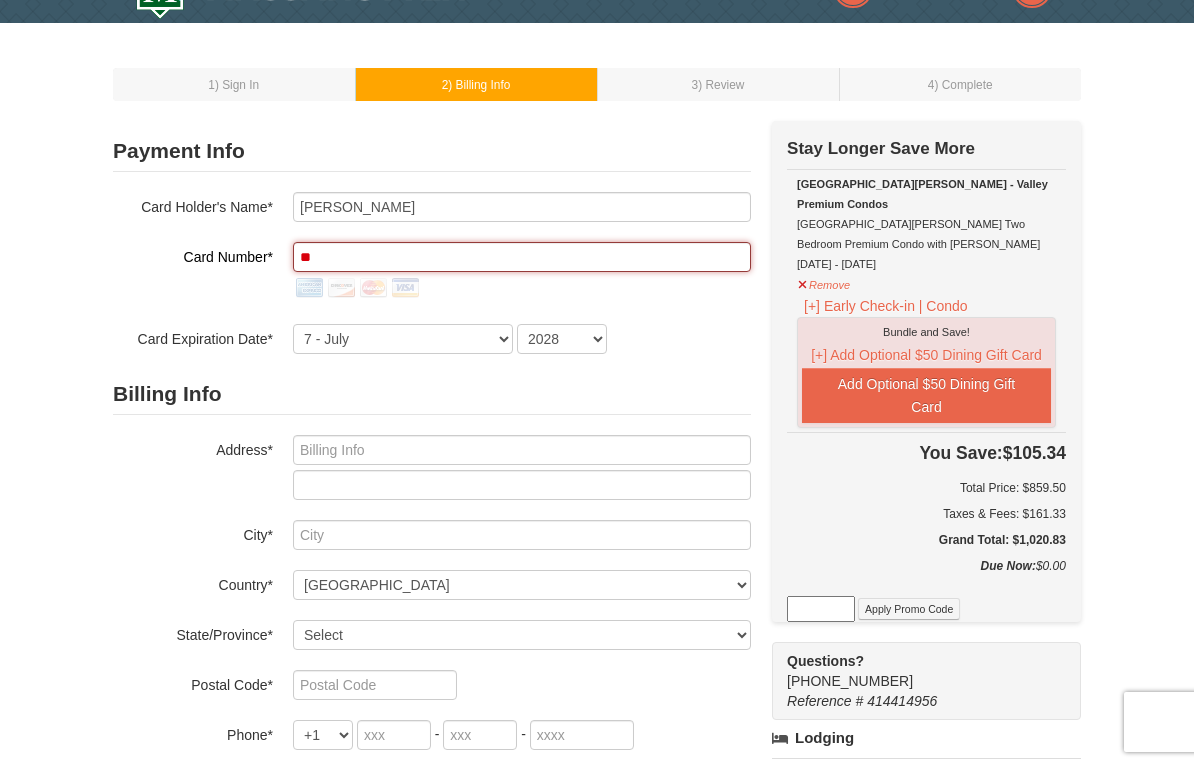 type on "*" 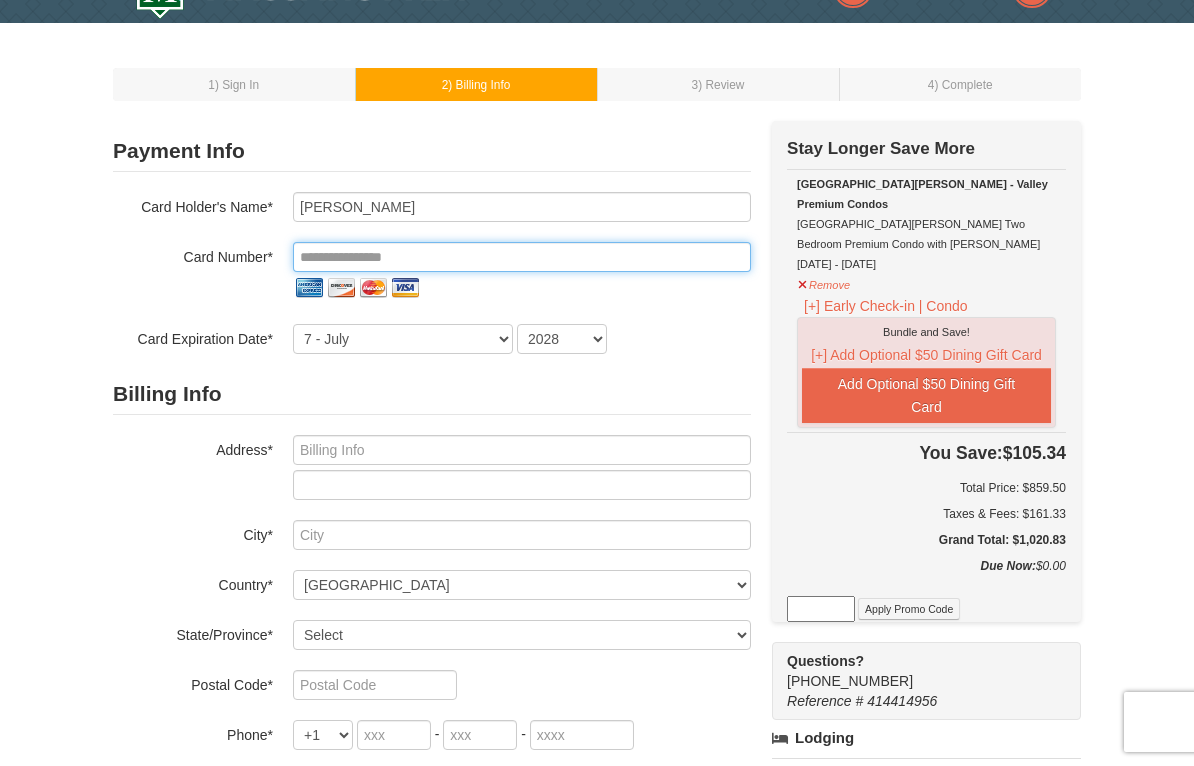 type 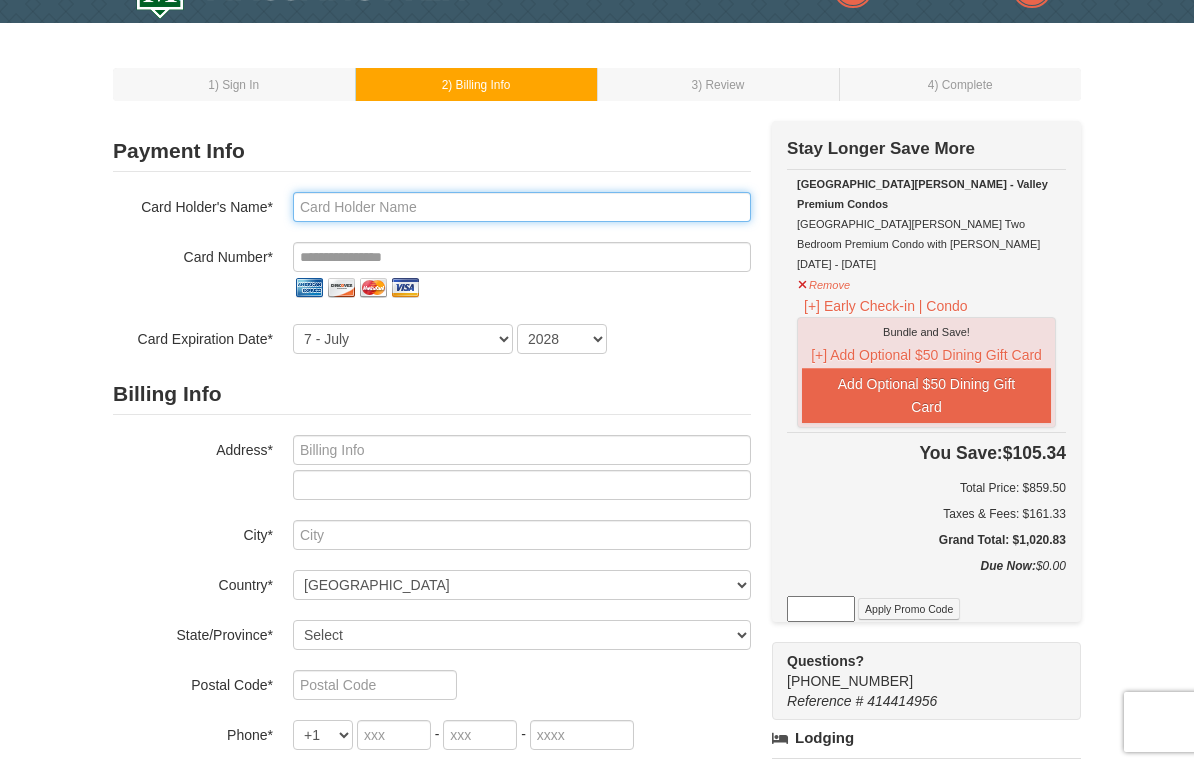 type on "Brendan Sullivan" 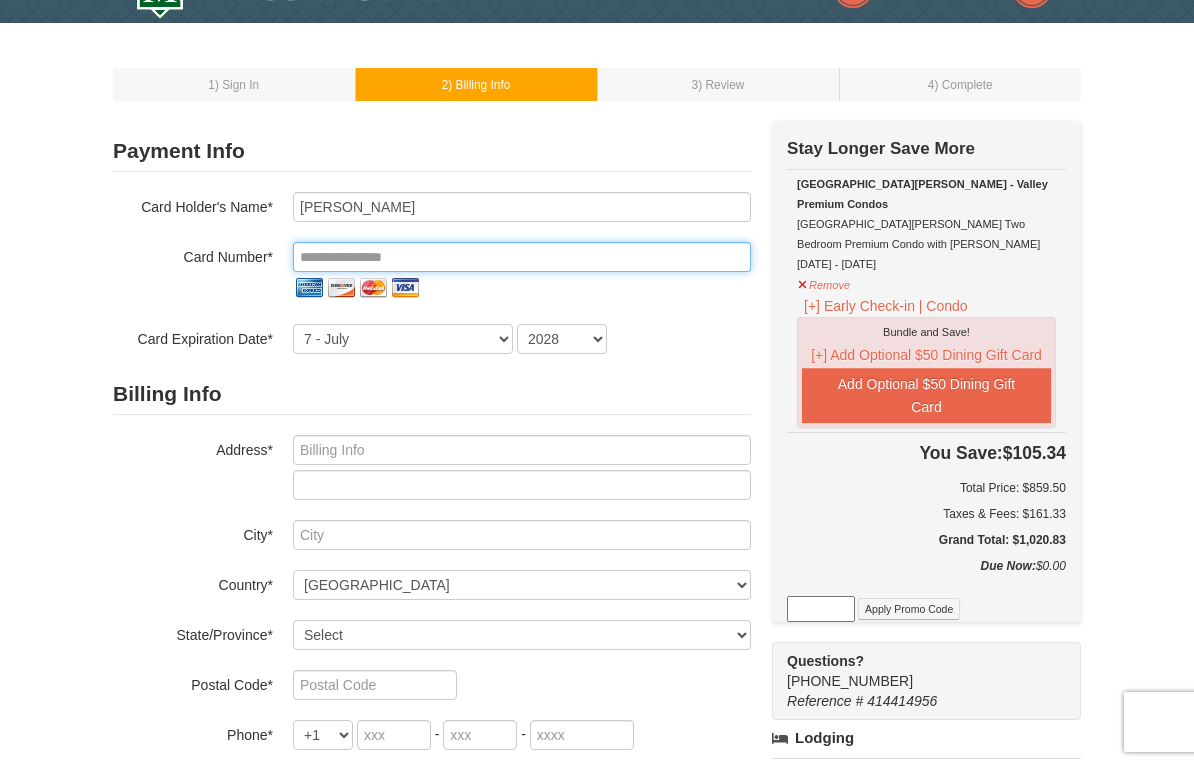 type on "**********" 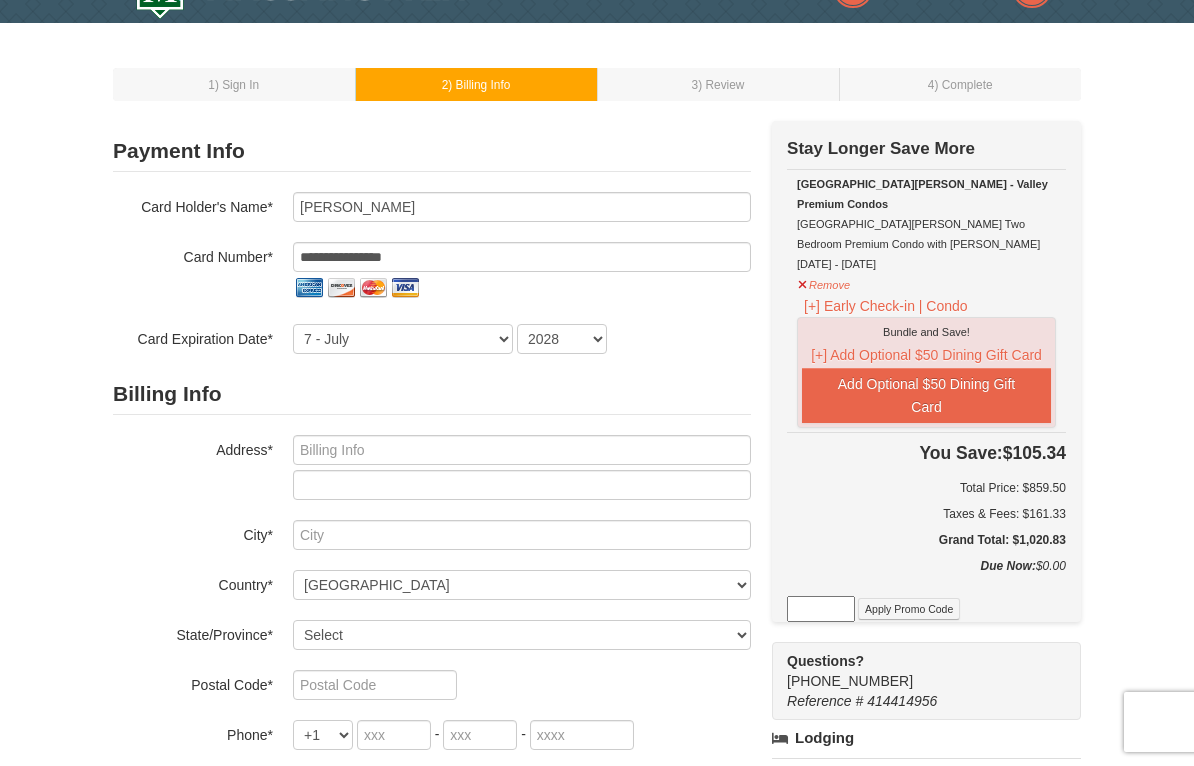 select on "3" 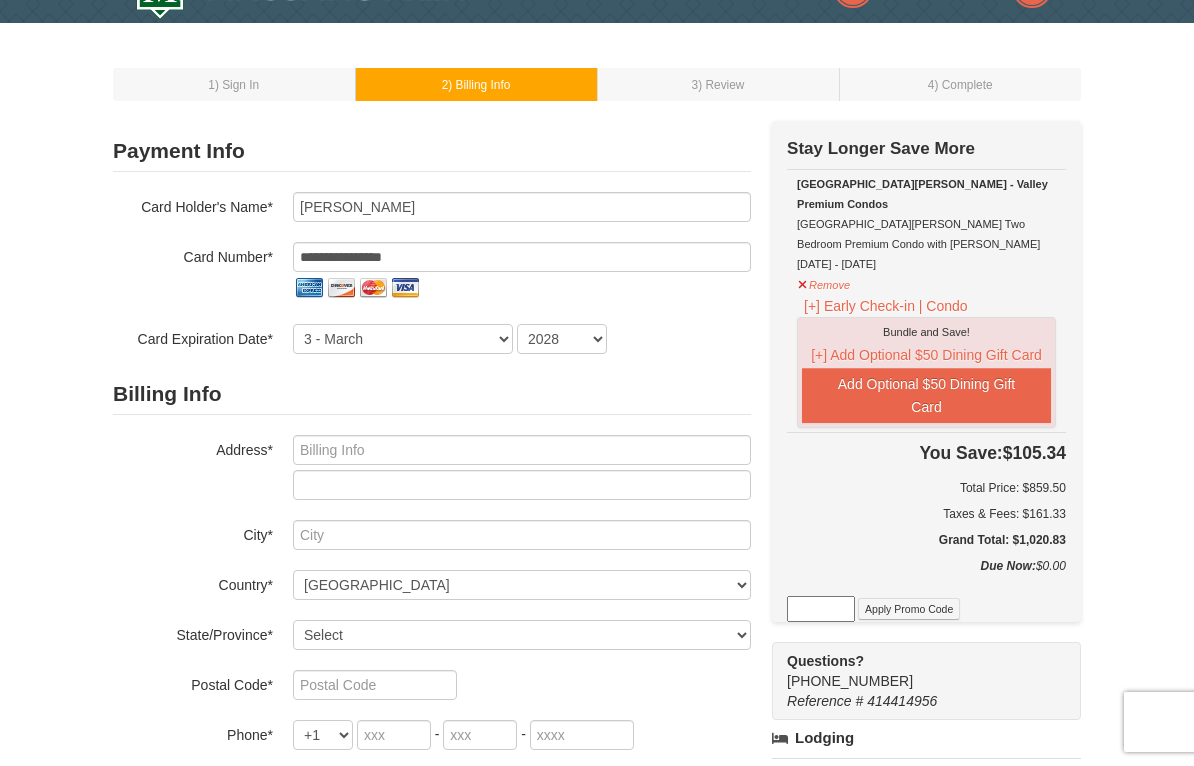 select on "2030" 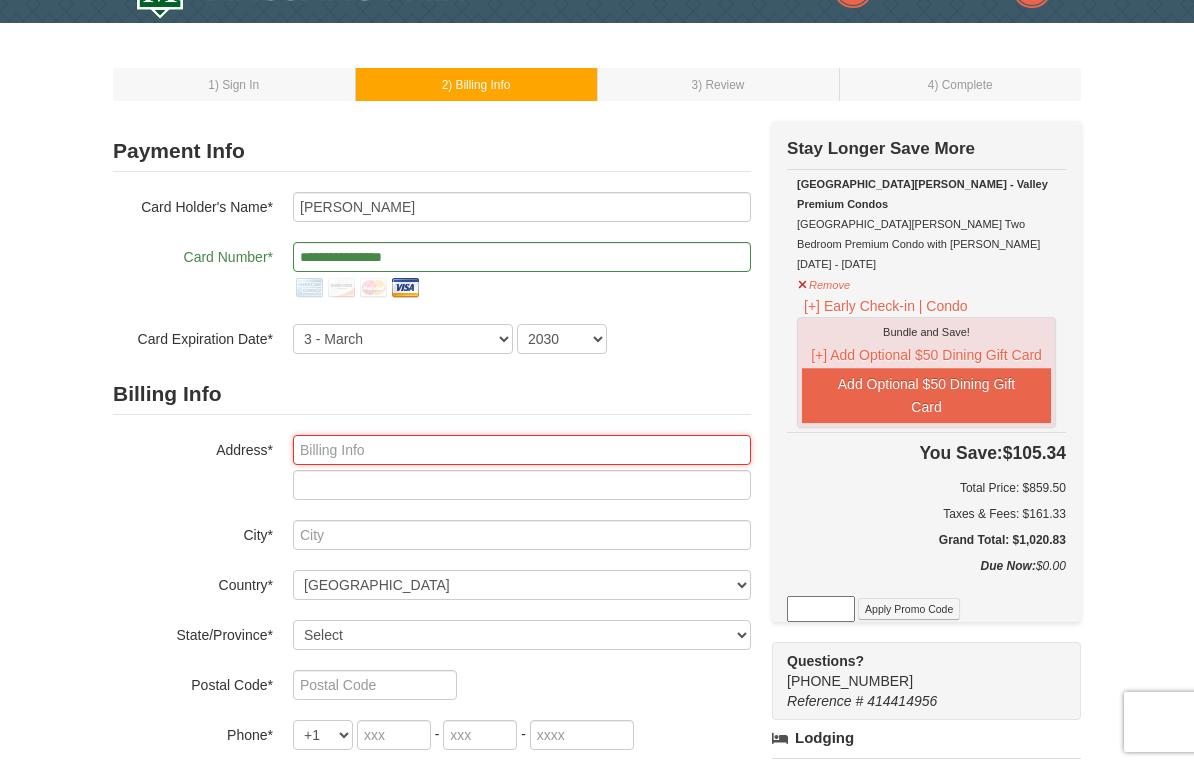 type on "11519 Noahs Landing Court" 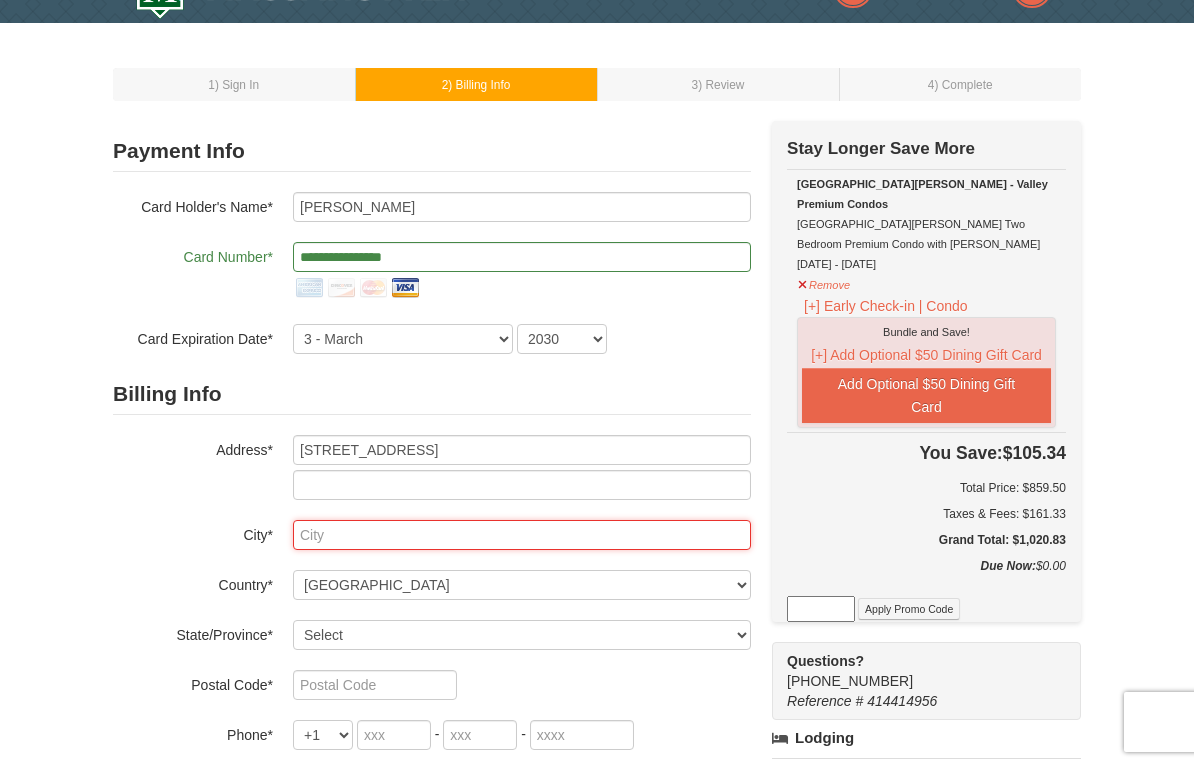type on "Manassas" 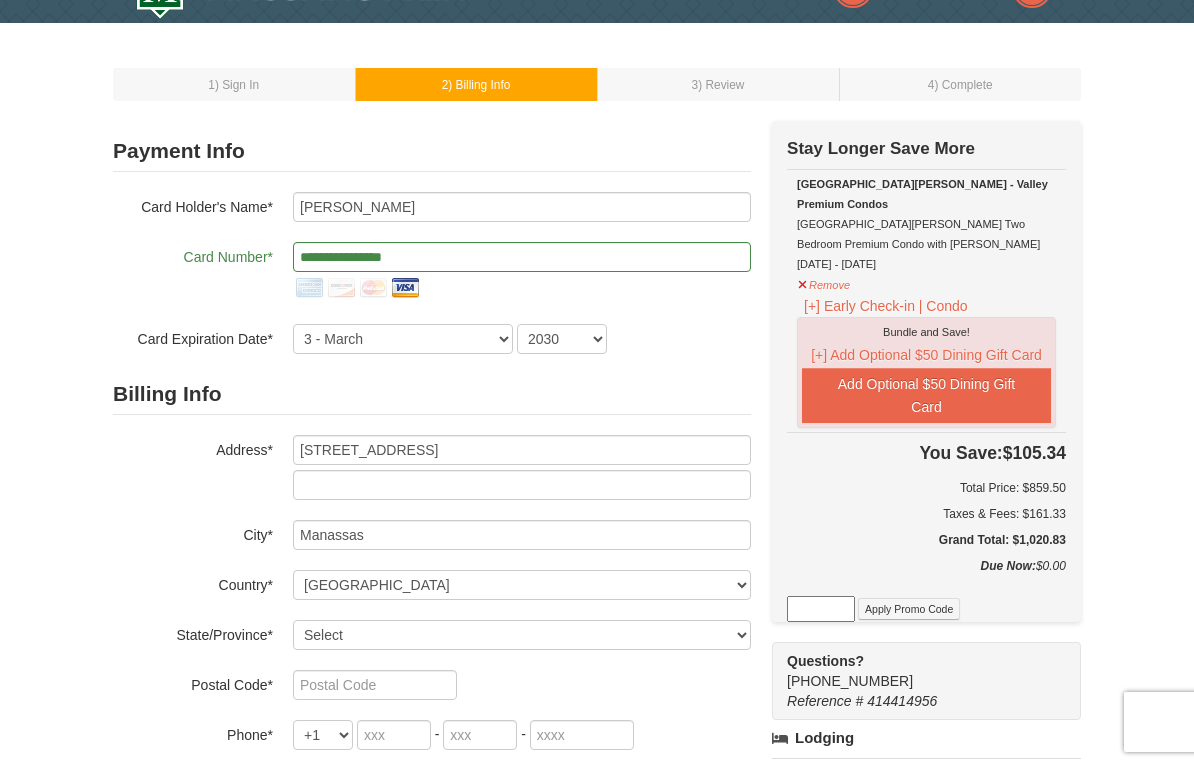 select on "VA" 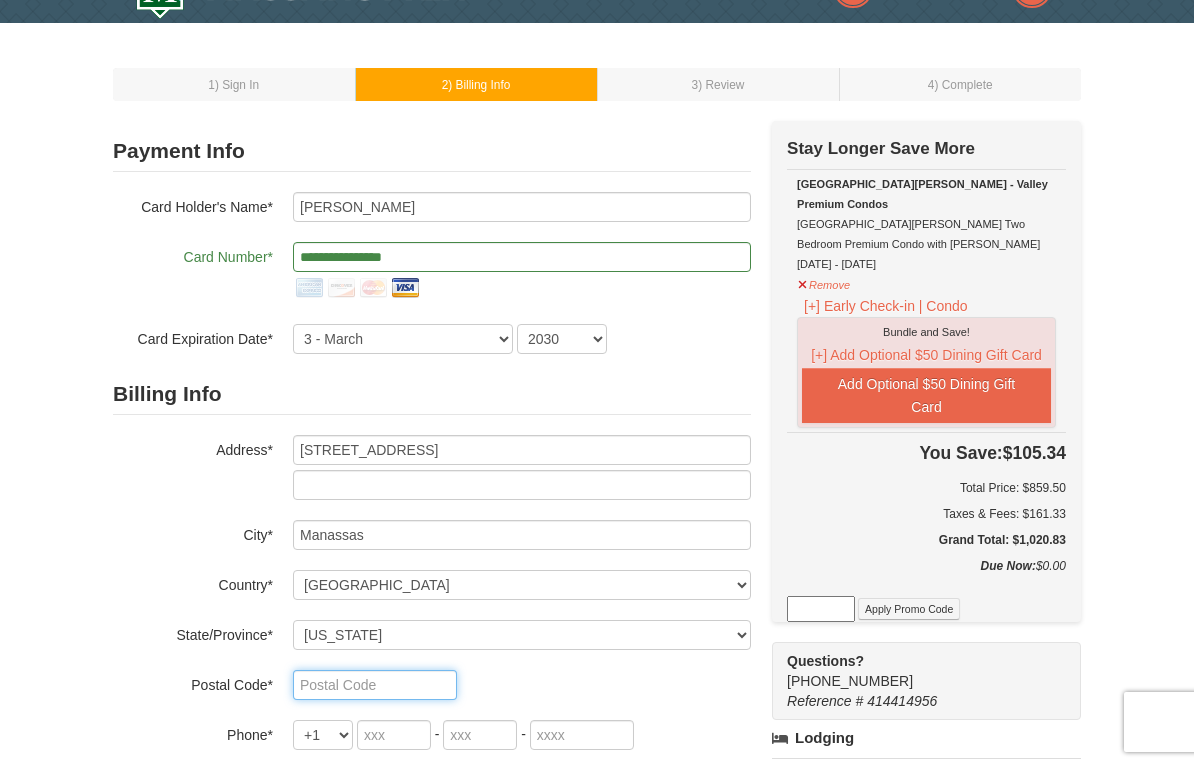 type on "20112" 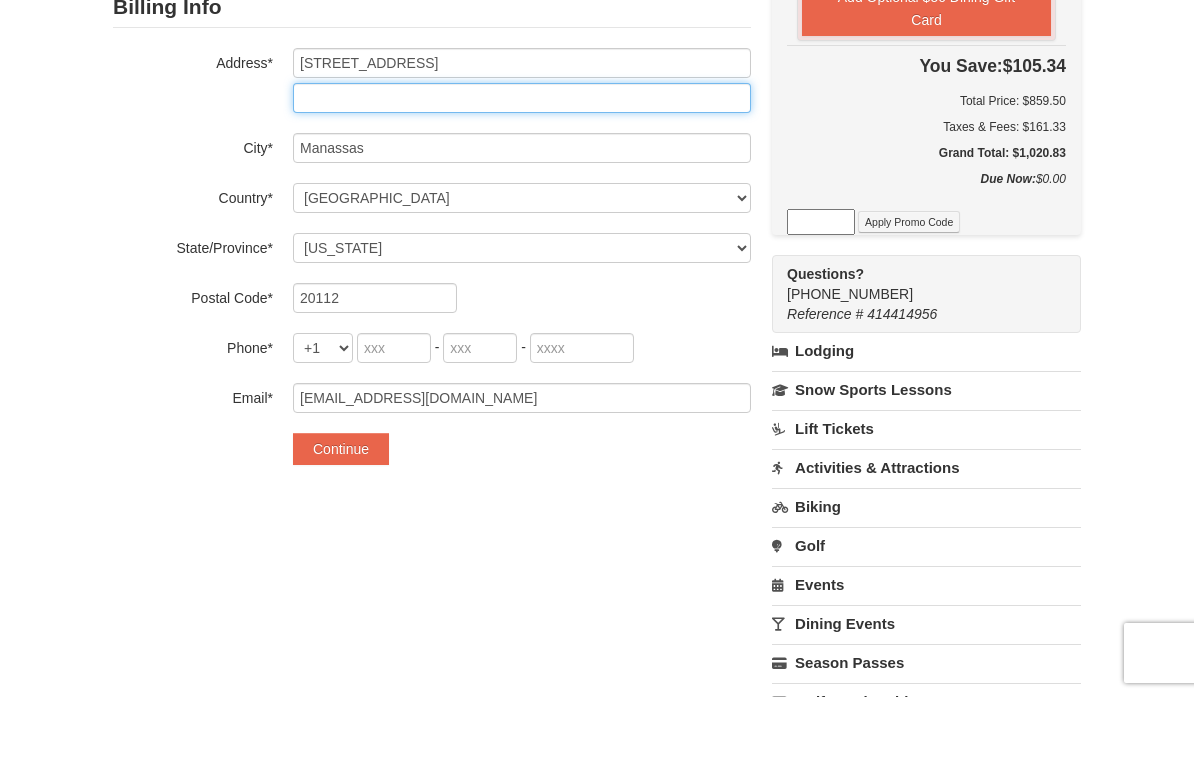 scroll, scrollTop: 367, scrollLeft: 0, axis: vertical 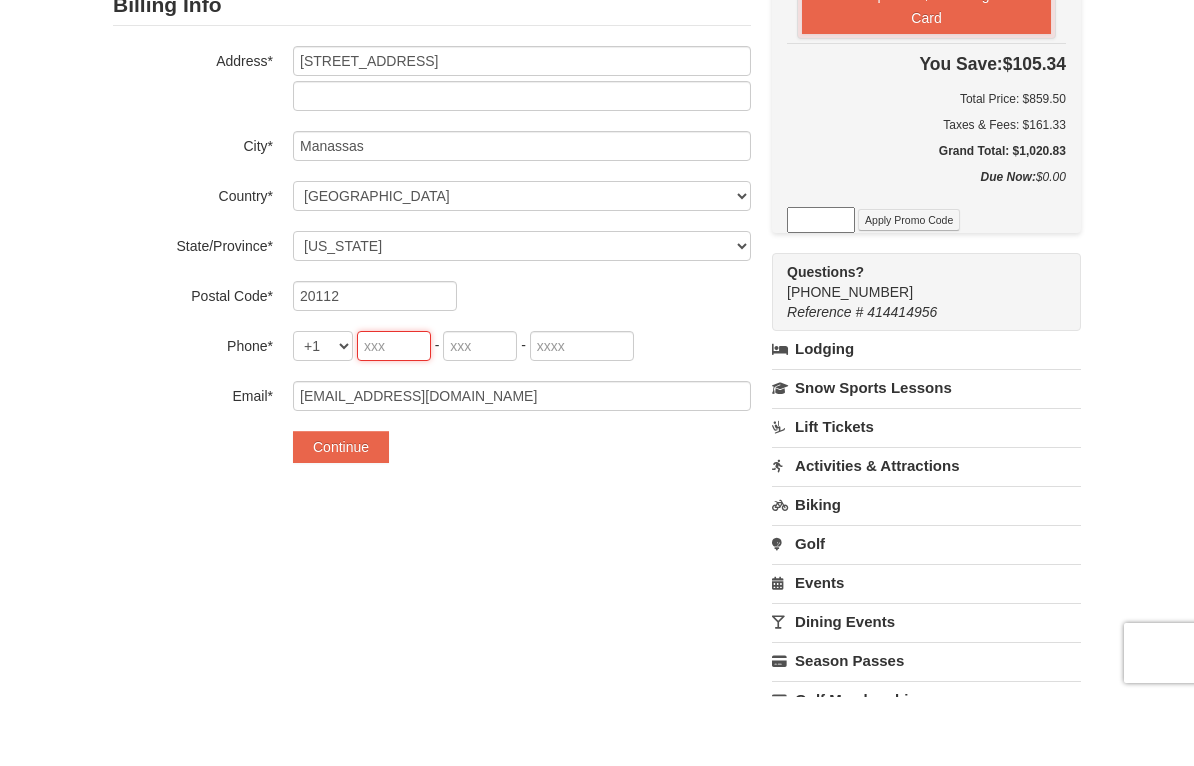 click at bounding box center [394, 415] 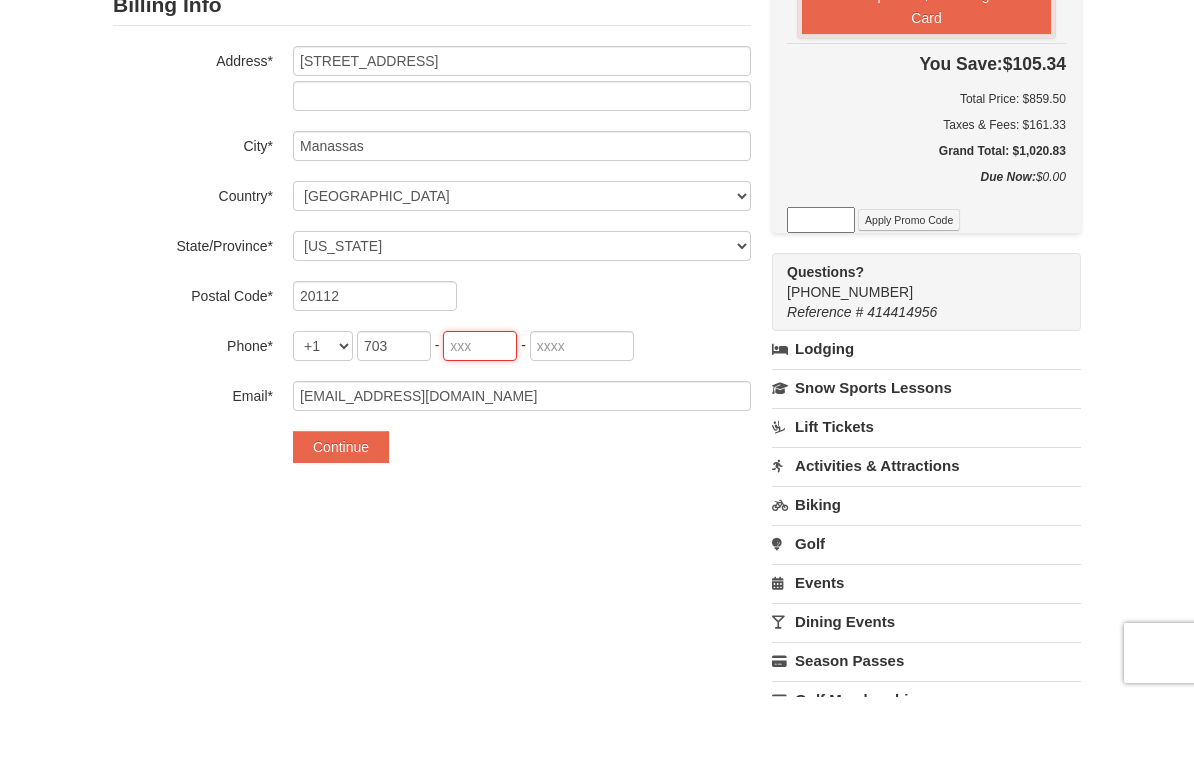 type on "863" 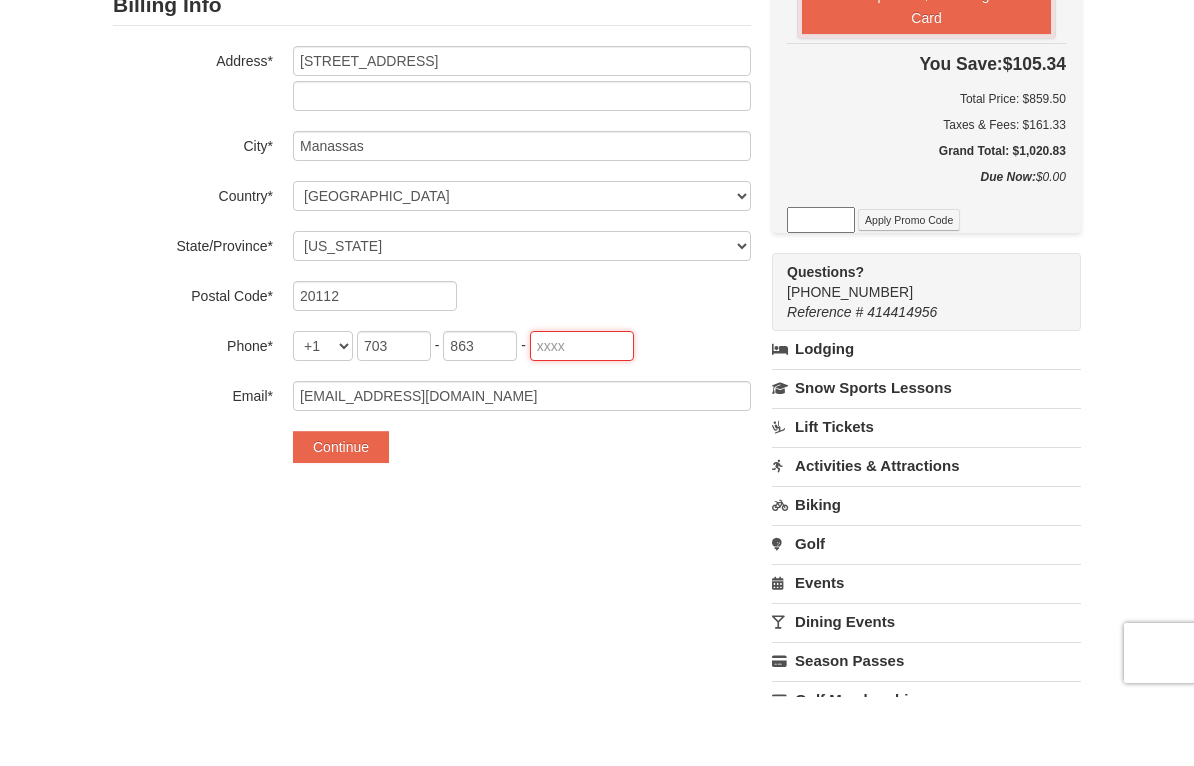 type on "4599" 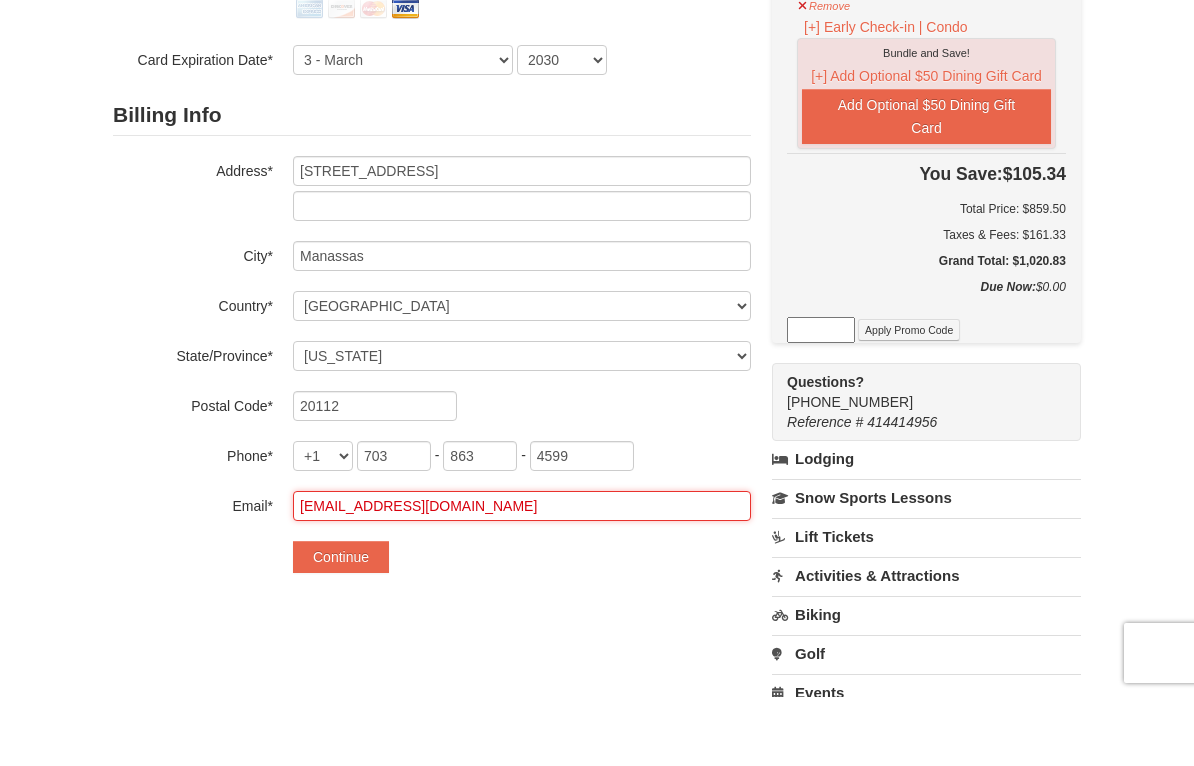 scroll, scrollTop: 262, scrollLeft: 0, axis: vertical 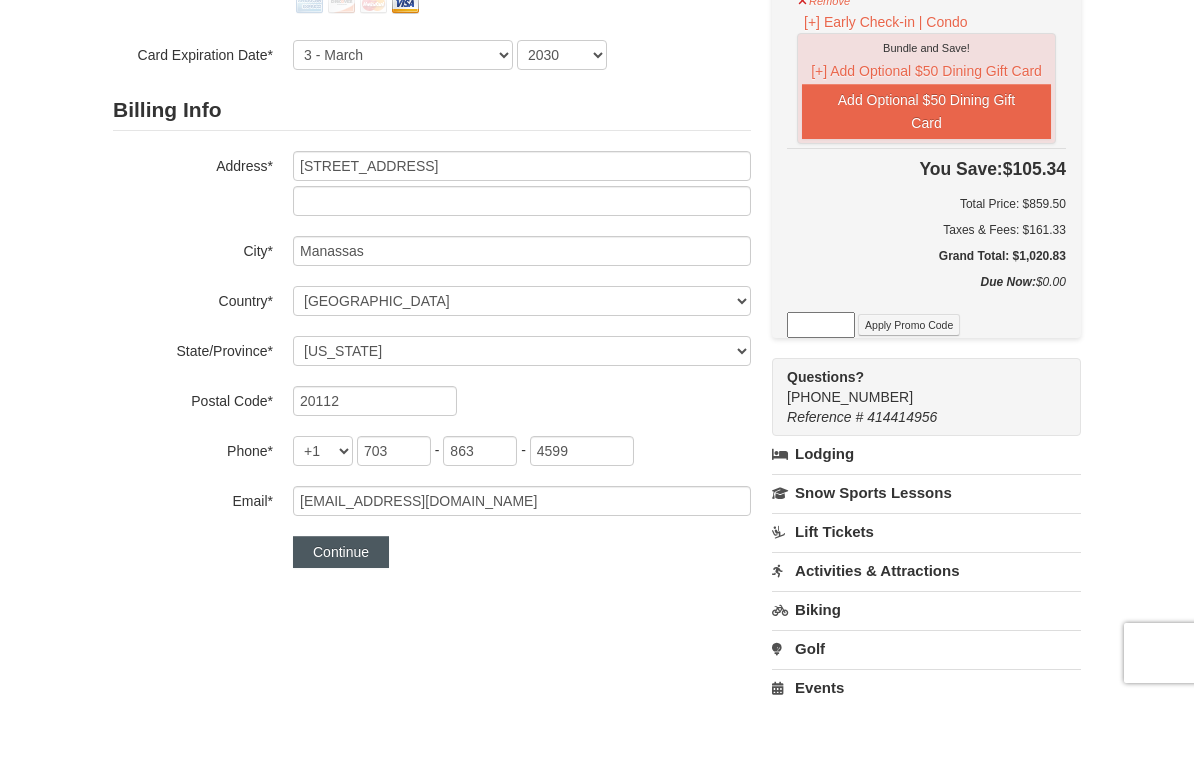 click on "Continue" at bounding box center [341, 621] 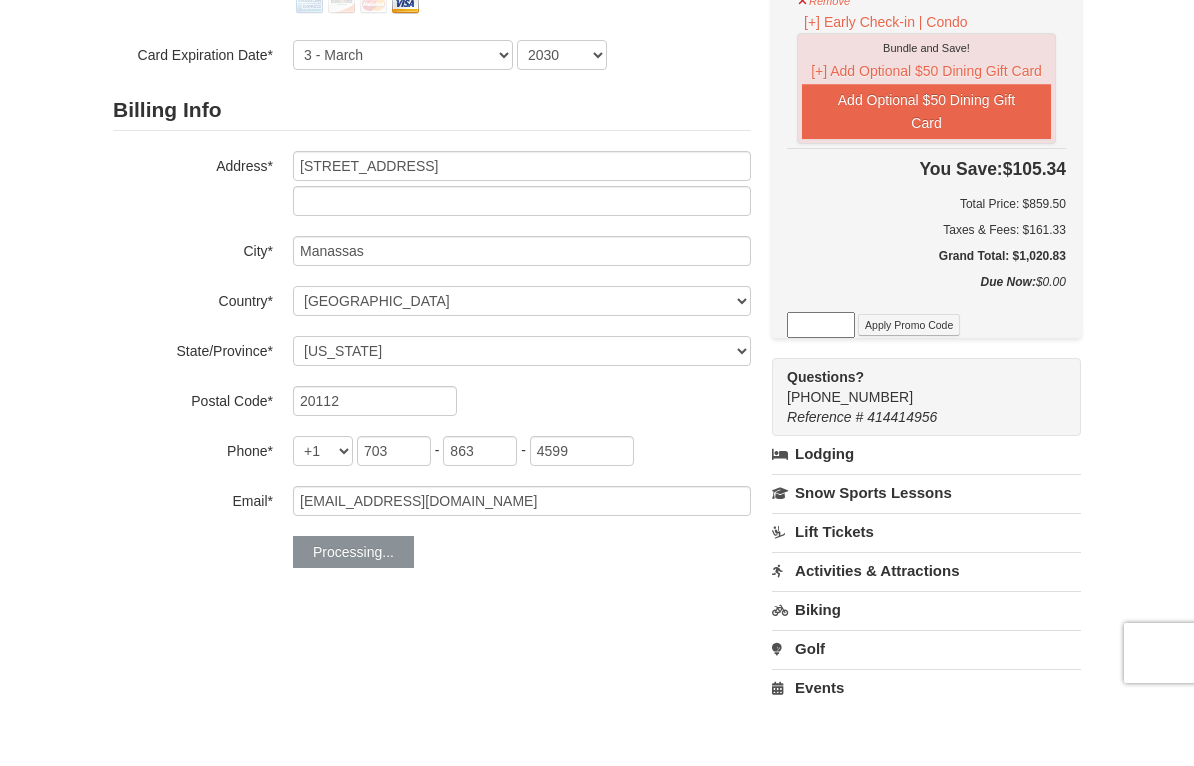 scroll, scrollTop: 332, scrollLeft: 0, axis: vertical 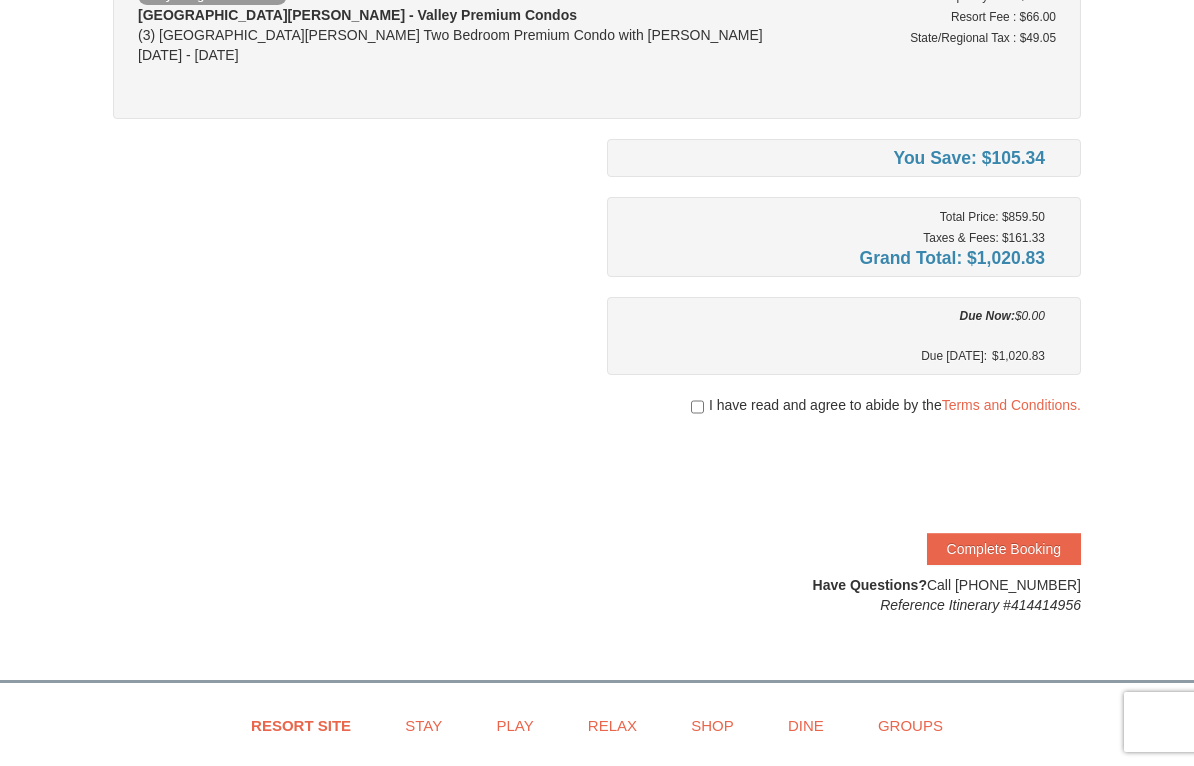 click at bounding box center (697, 407) 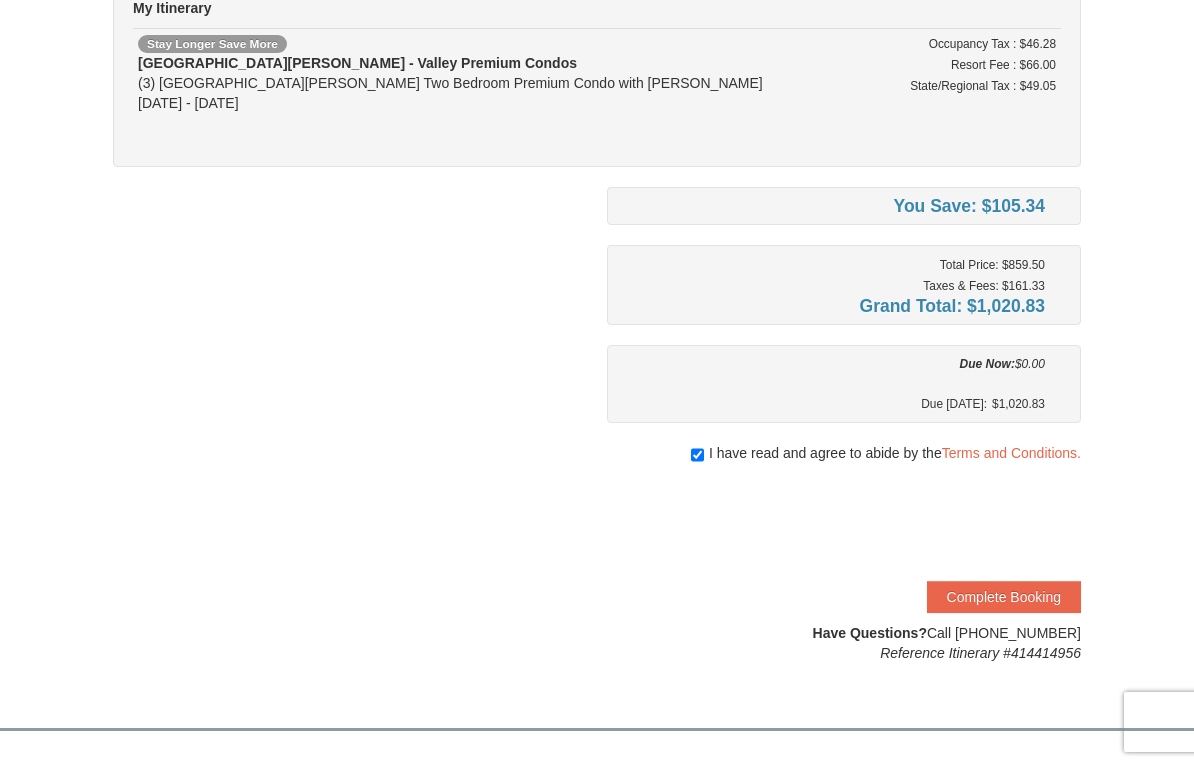scroll, scrollTop: 198, scrollLeft: 0, axis: vertical 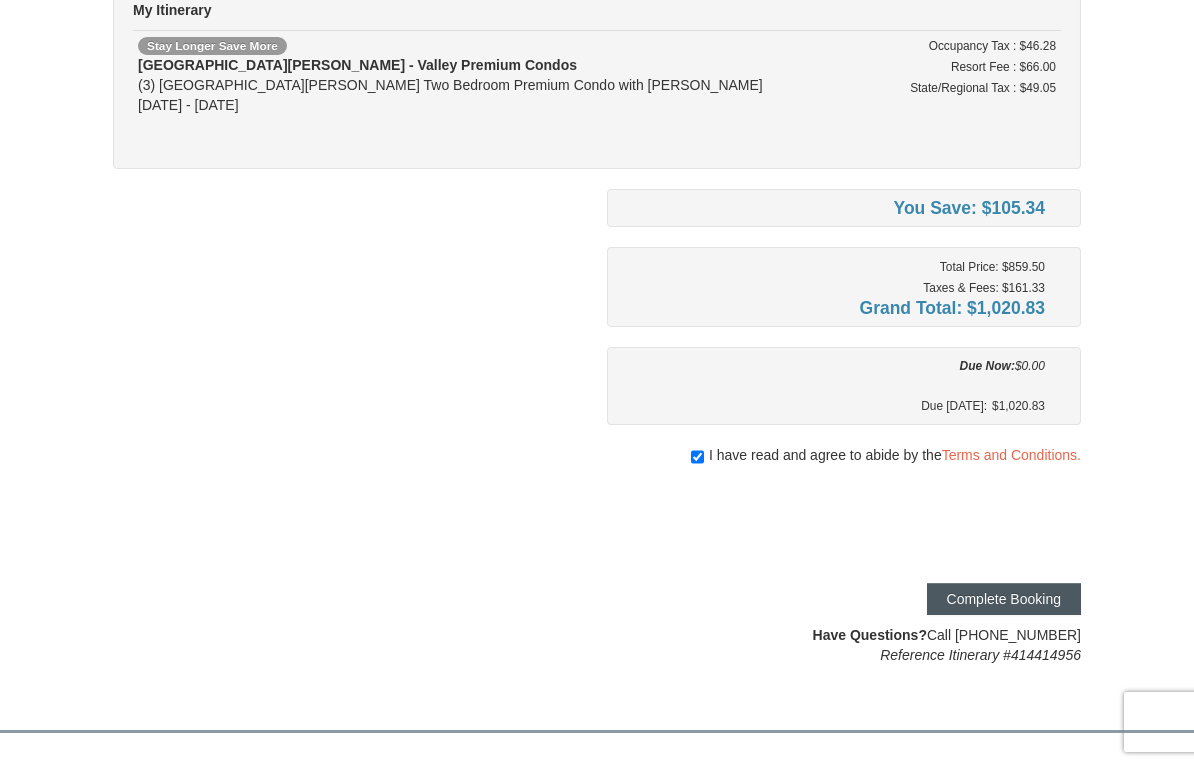 click on "Complete Booking" at bounding box center [1004, 599] 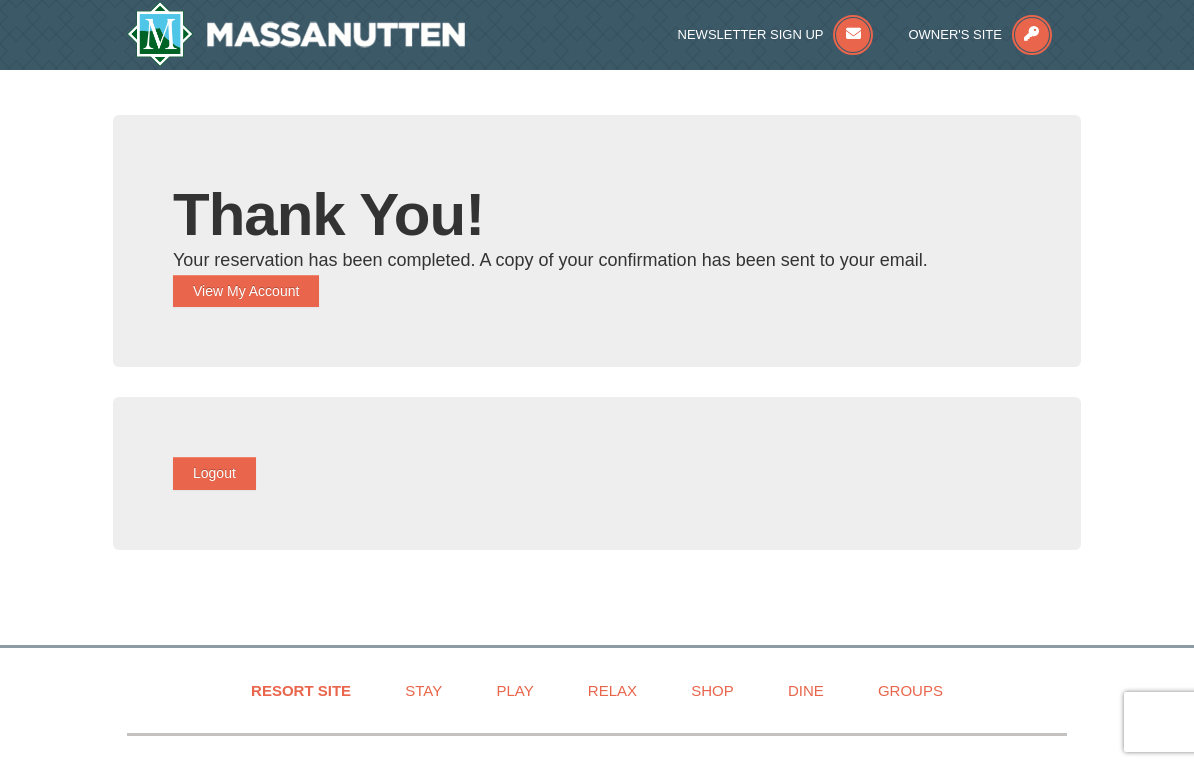 scroll, scrollTop: 0, scrollLeft: 0, axis: both 